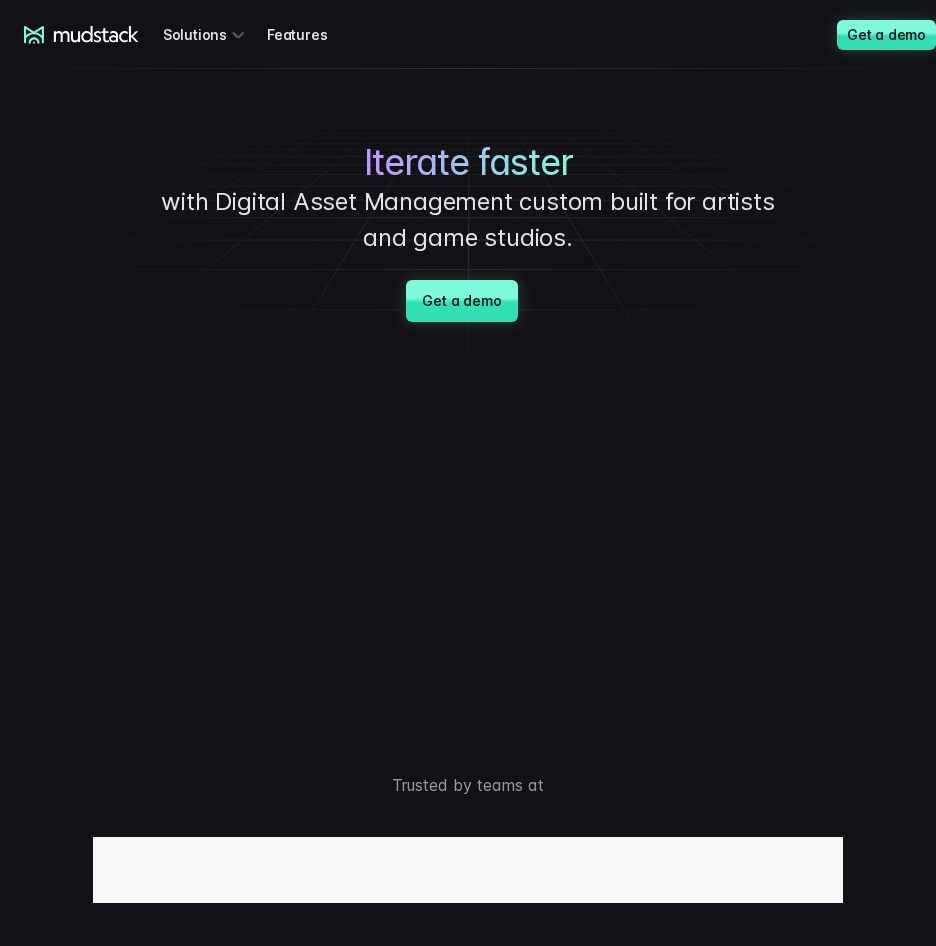 scroll, scrollTop: 0, scrollLeft: 0, axis: both 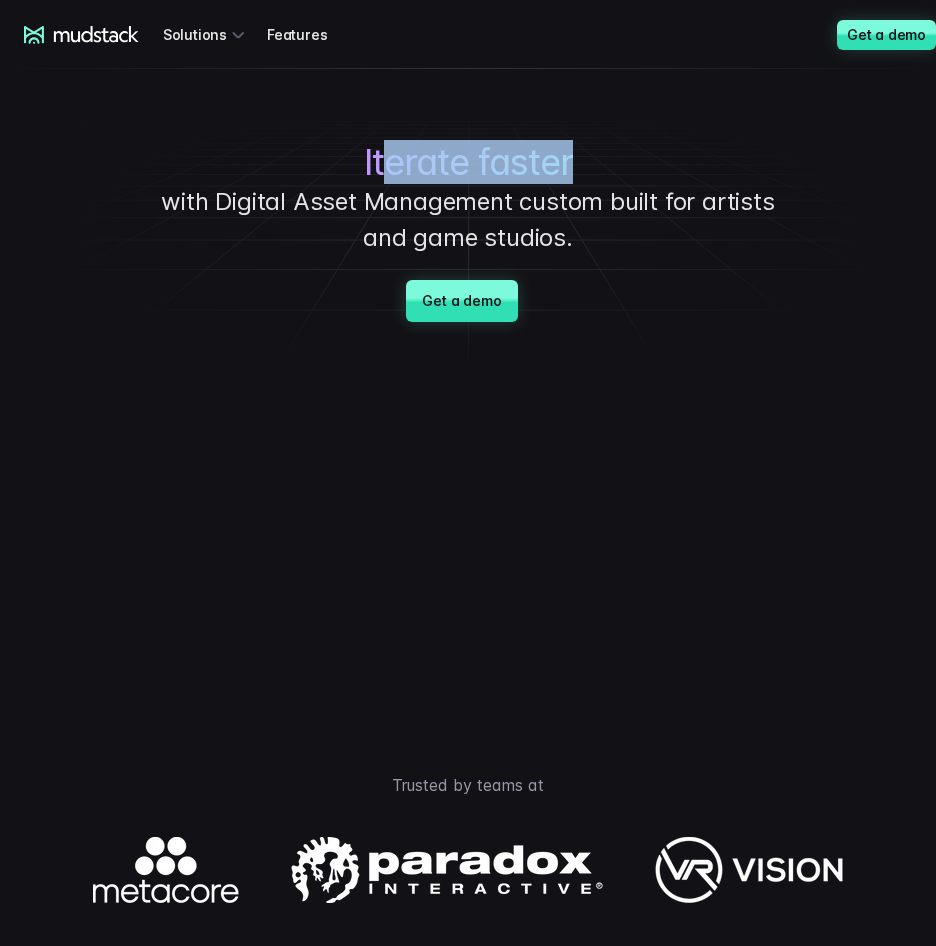 drag, startPoint x: 579, startPoint y: 154, endPoint x: 379, endPoint y: 141, distance: 200.42206 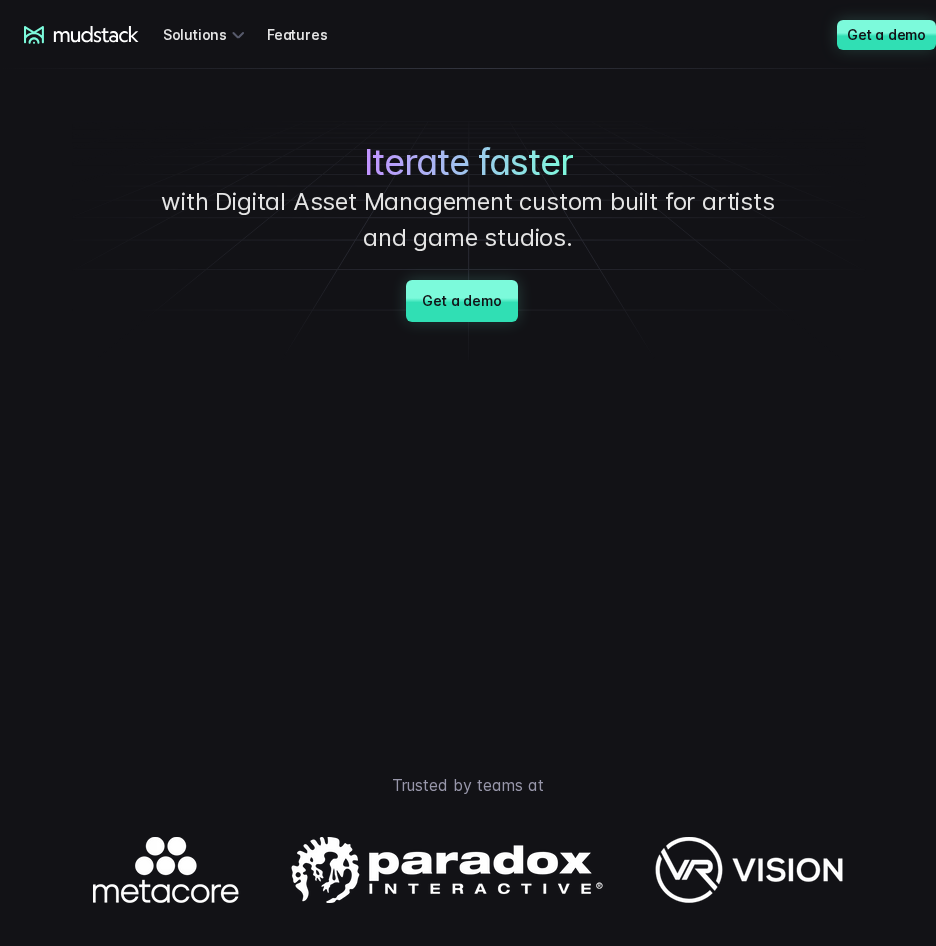 drag, startPoint x: 379, startPoint y: 141, endPoint x: 695, endPoint y: 174, distance: 317.7184 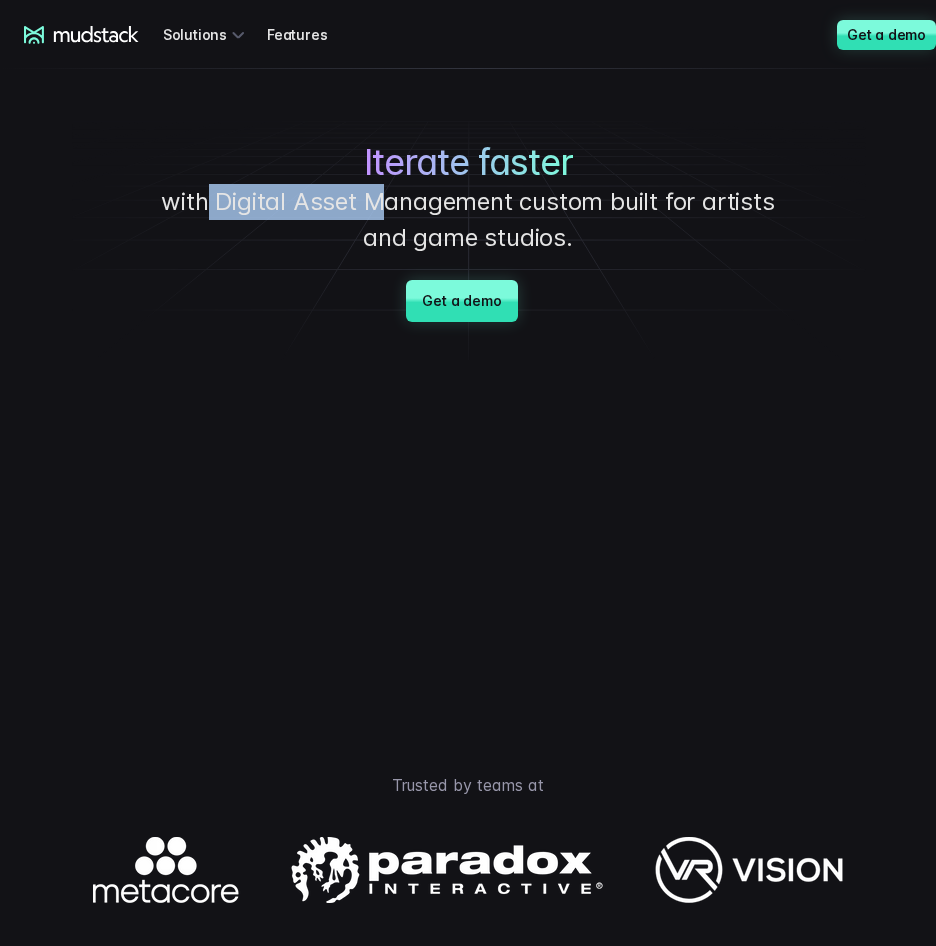 drag, startPoint x: 212, startPoint y: 209, endPoint x: 377, endPoint y: 212, distance: 165.02727 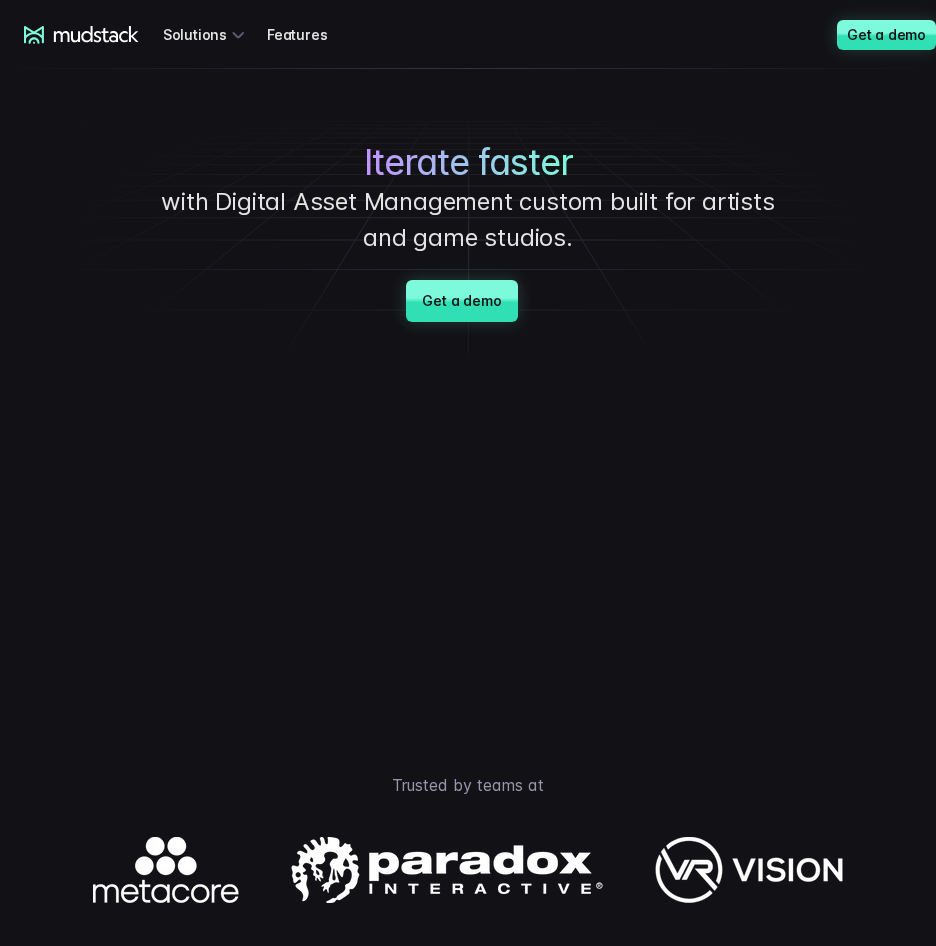 drag, startPoint x: 377, startPoint y: 212, endPoint x: 621, endPoint y: 246, distance: 246.35747 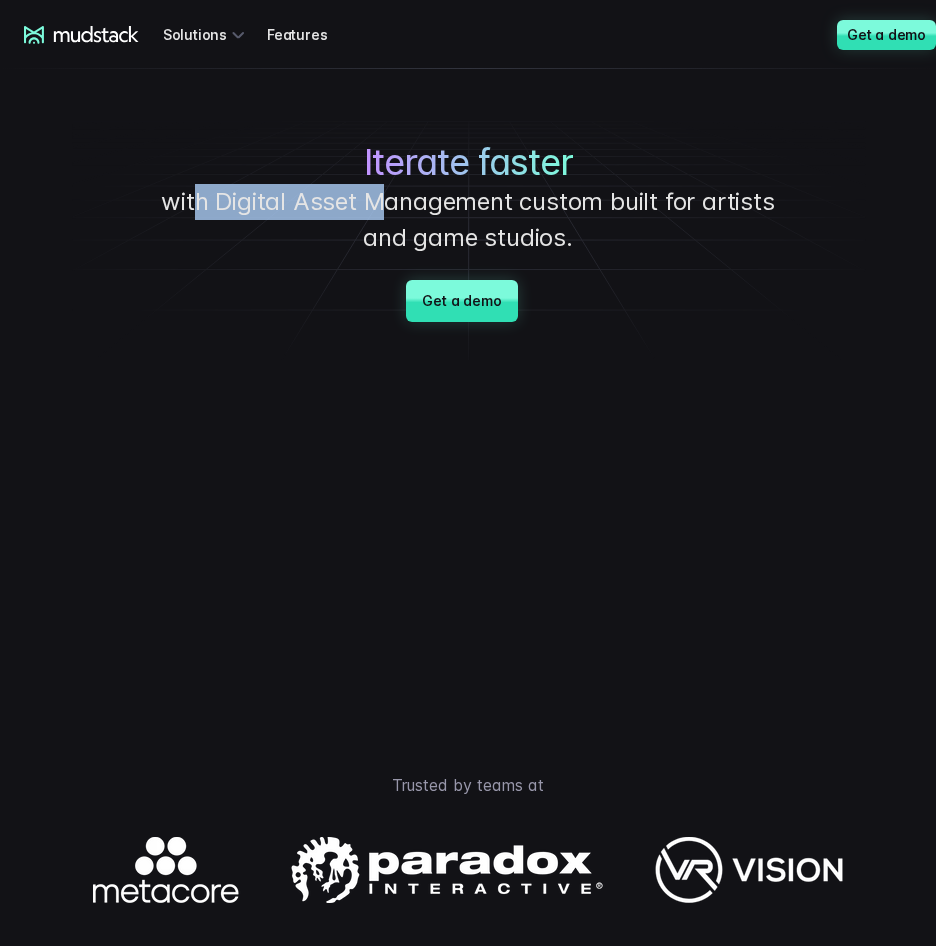 drag, startPoint x: 202, startPoint y: 197, endPoint x: 376, endPoint y: 200, distance: 174.02586 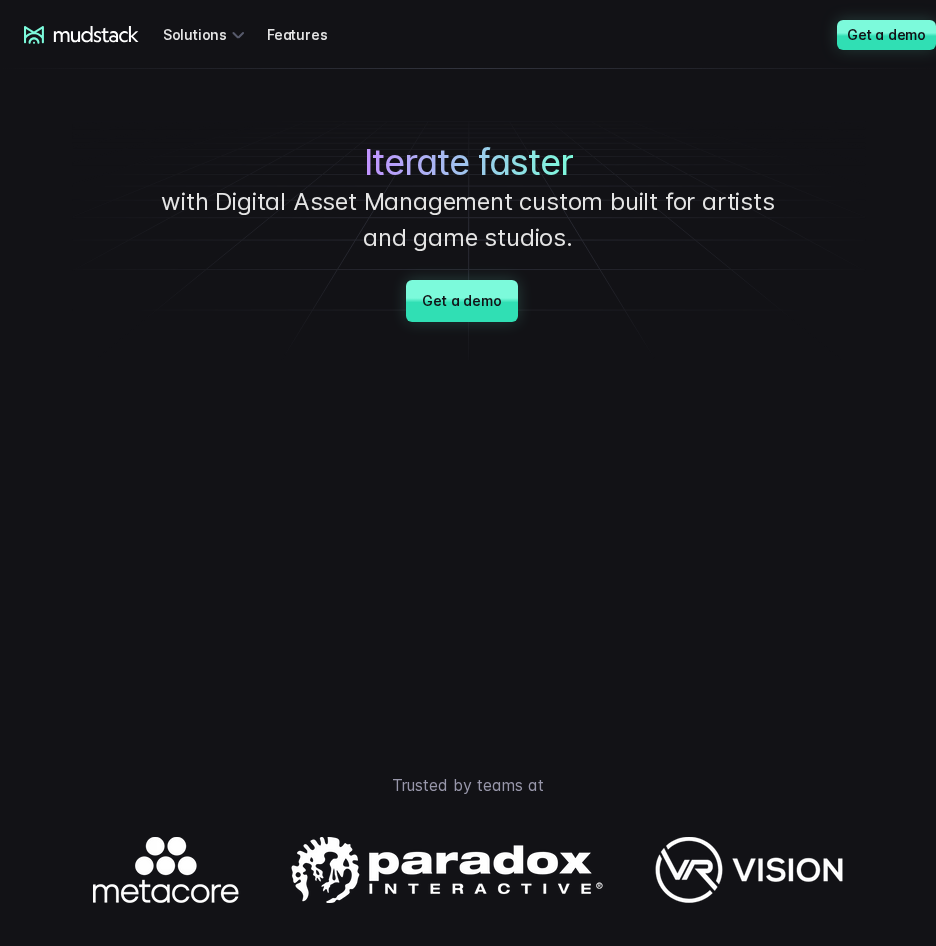 drag, startPoint x: 376, startPoint y: 200, endPoint x: 519, endPoint y: 209, distance: 143.28294 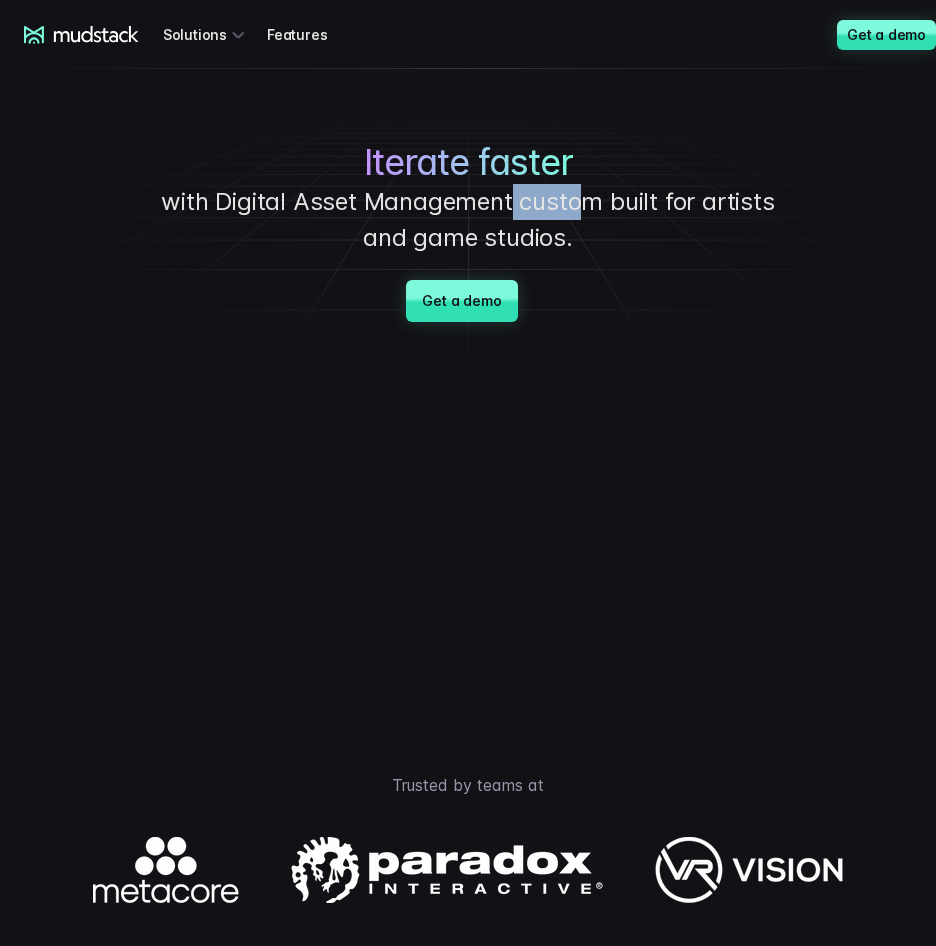 drag, startPoint x: 516, startPoint y: 202, endPoint x: 594, endPoint y: 207, distance: 78.160095 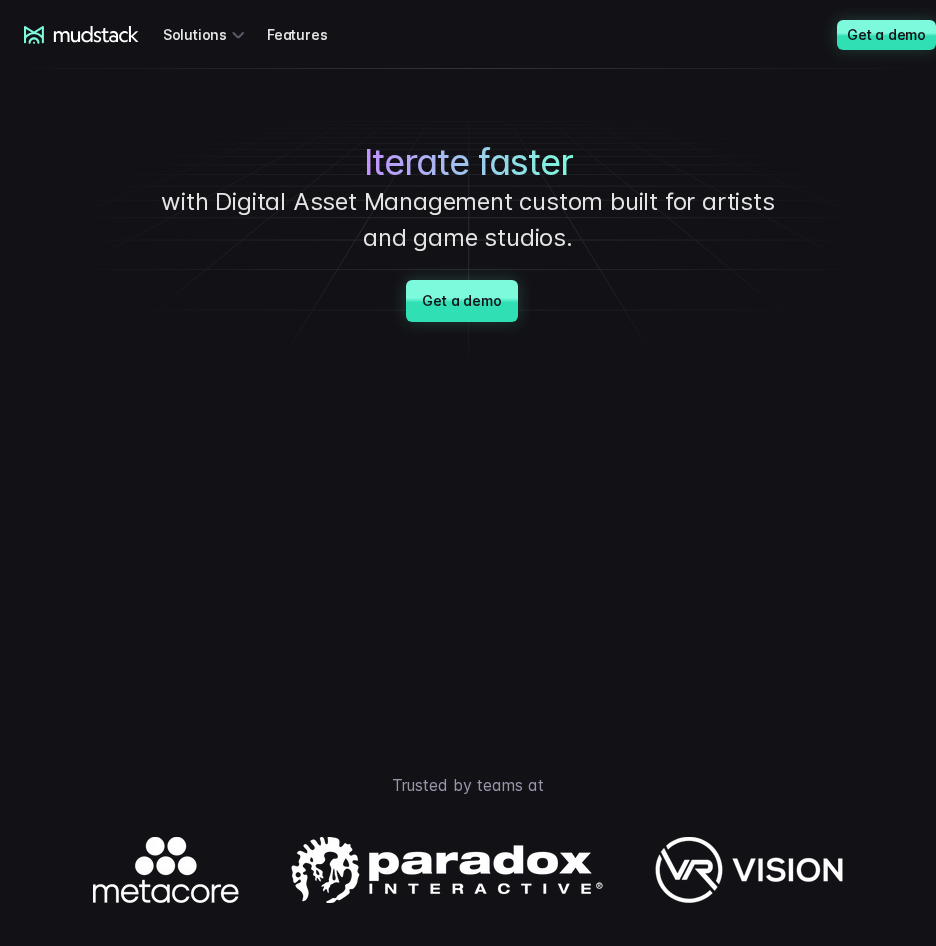 drag, startPoint x: 594, startPoint y: 207, endPoint x: 715, endPoint y: 201, distance: 121.14867 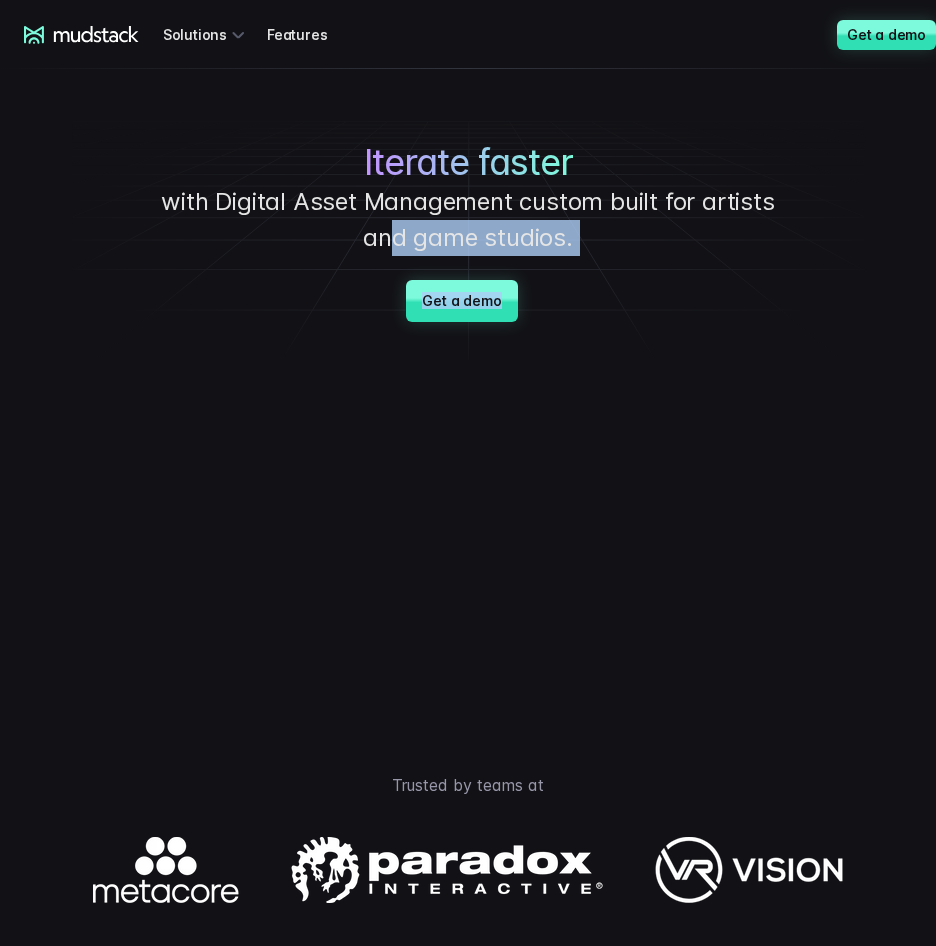 drag, startPoint x: 398, startPoint y: 247, endPoint x: 549, endPoint y: 259, distance: 151.47607 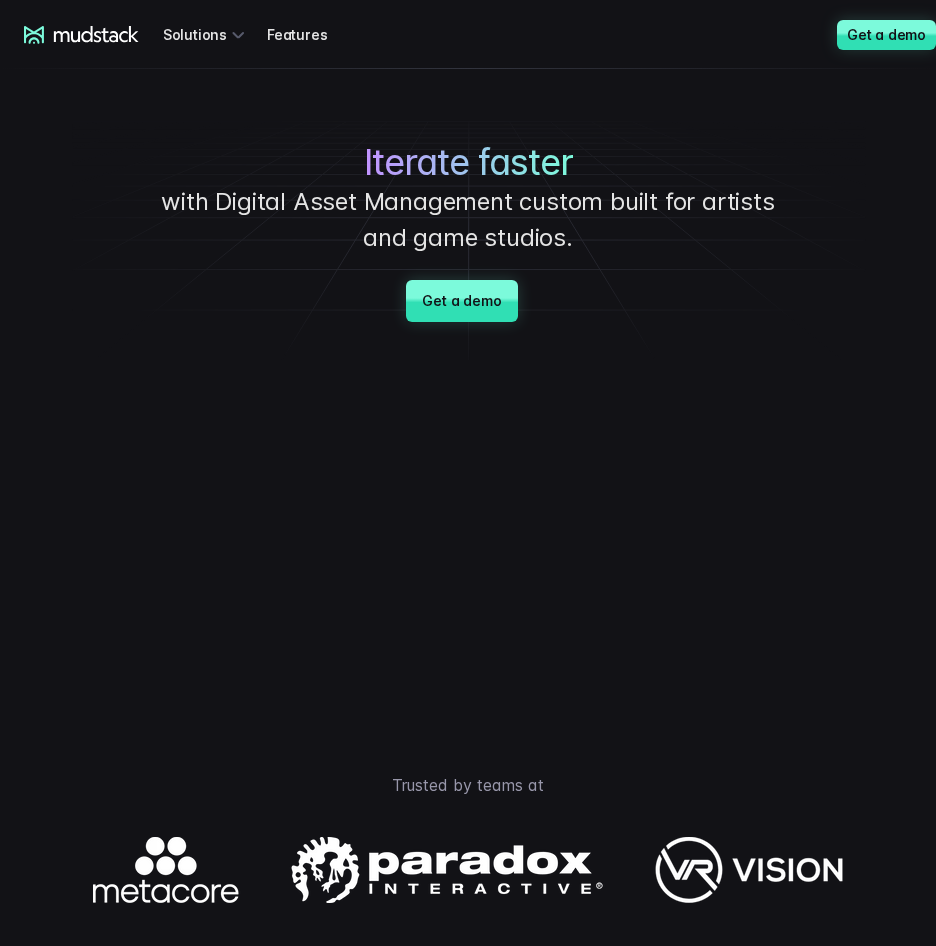 drag, startPoint x: 549, startPoint y: 259, endPoint x: 421, endPoint y: 132, distance: 180.31361 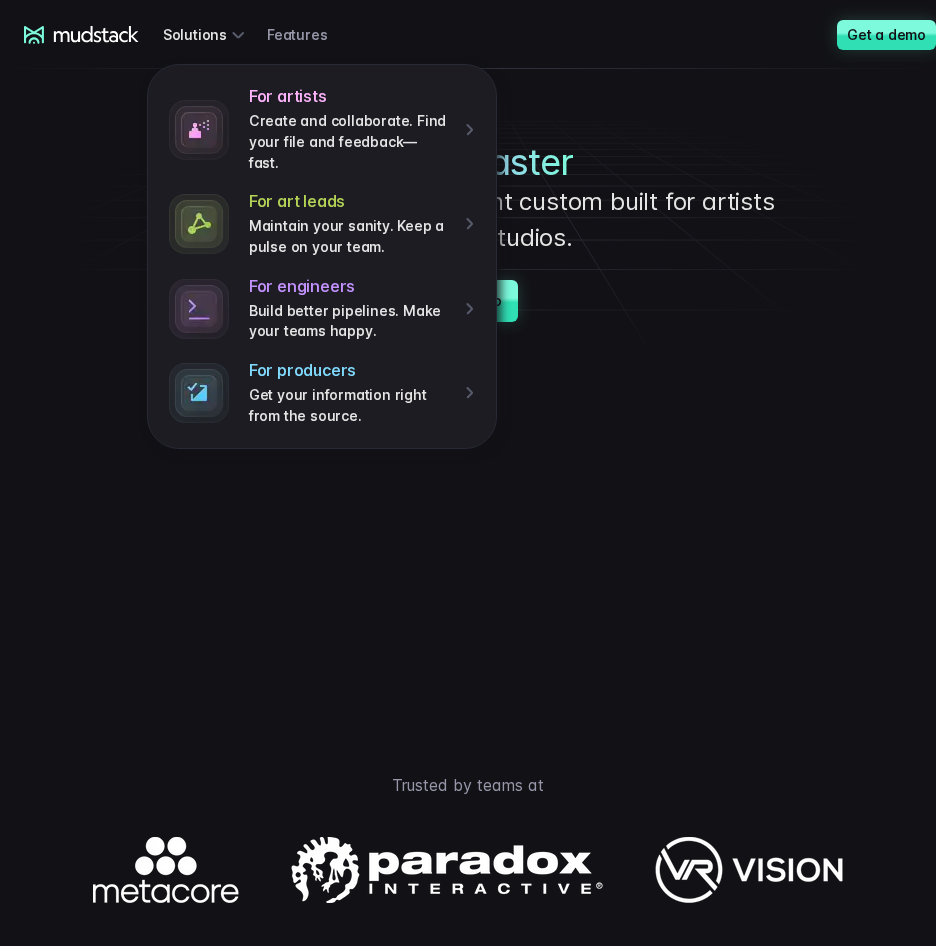 click on "Features" at bounding box center [309, 34] 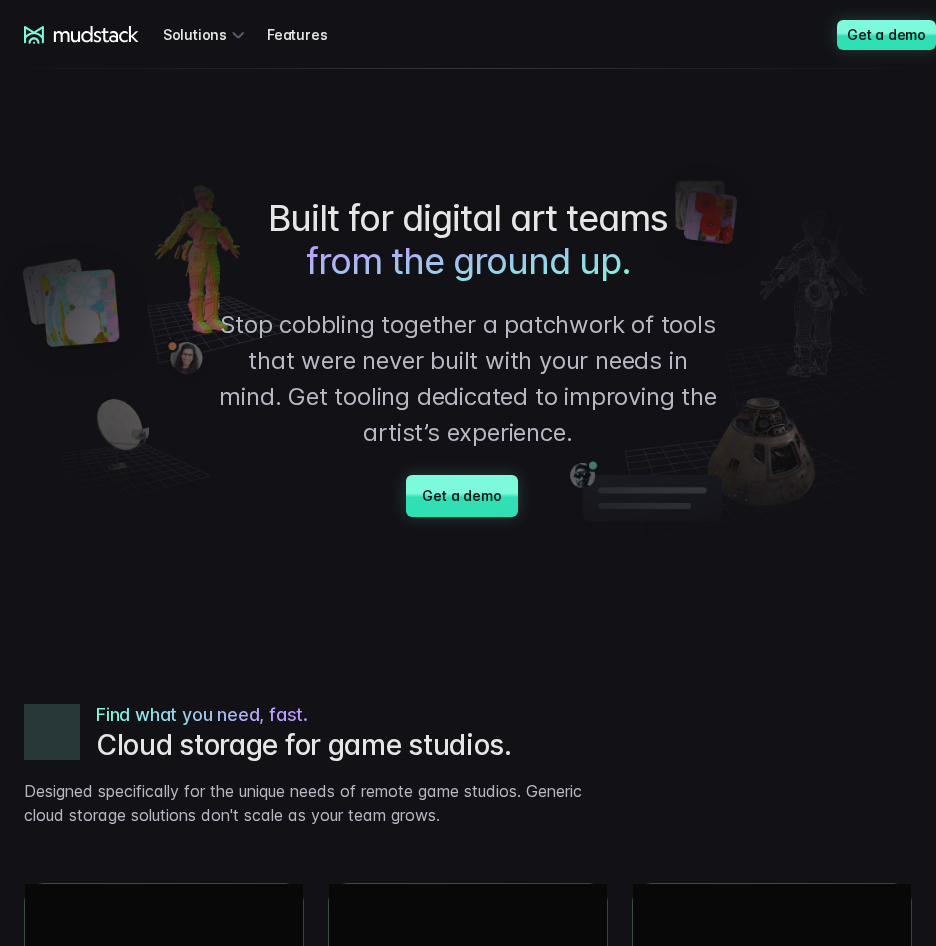 scroll, scrollTop: 0, scrollLeft: 0, axis: both 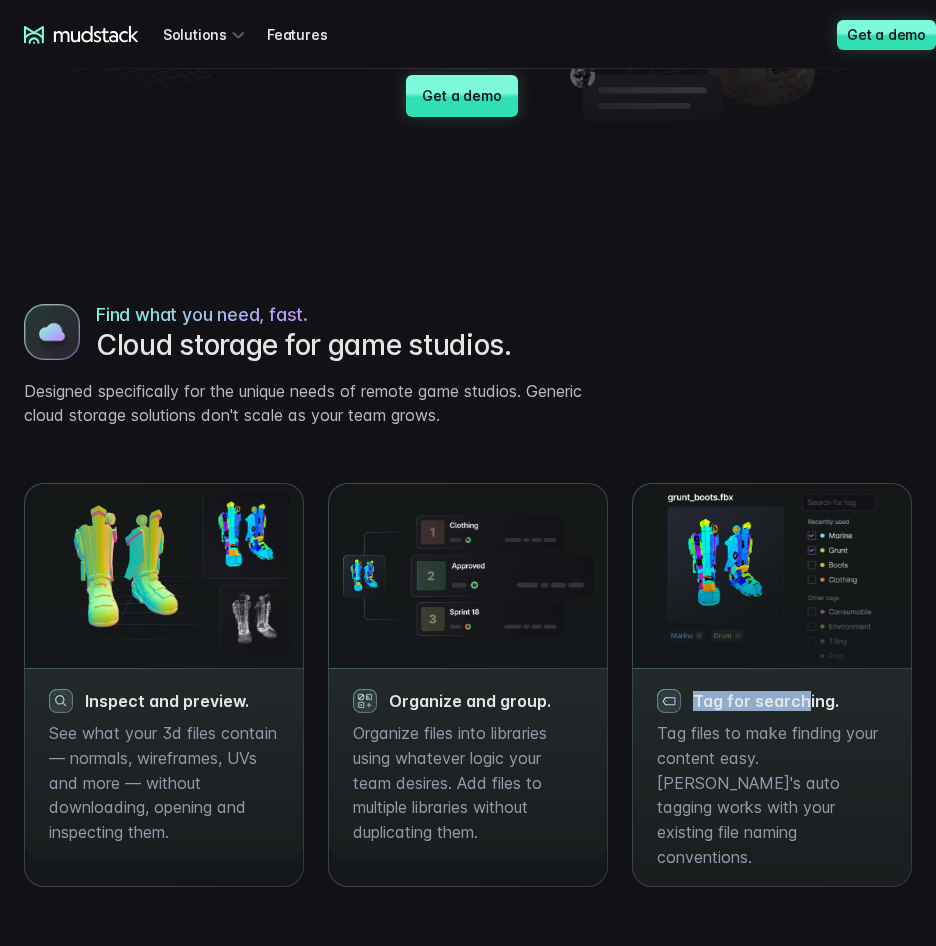 drag, startPoint x: 687, startPoint y: 698, endPoint x: 818, endPoint y: 694, distance: 131.06105 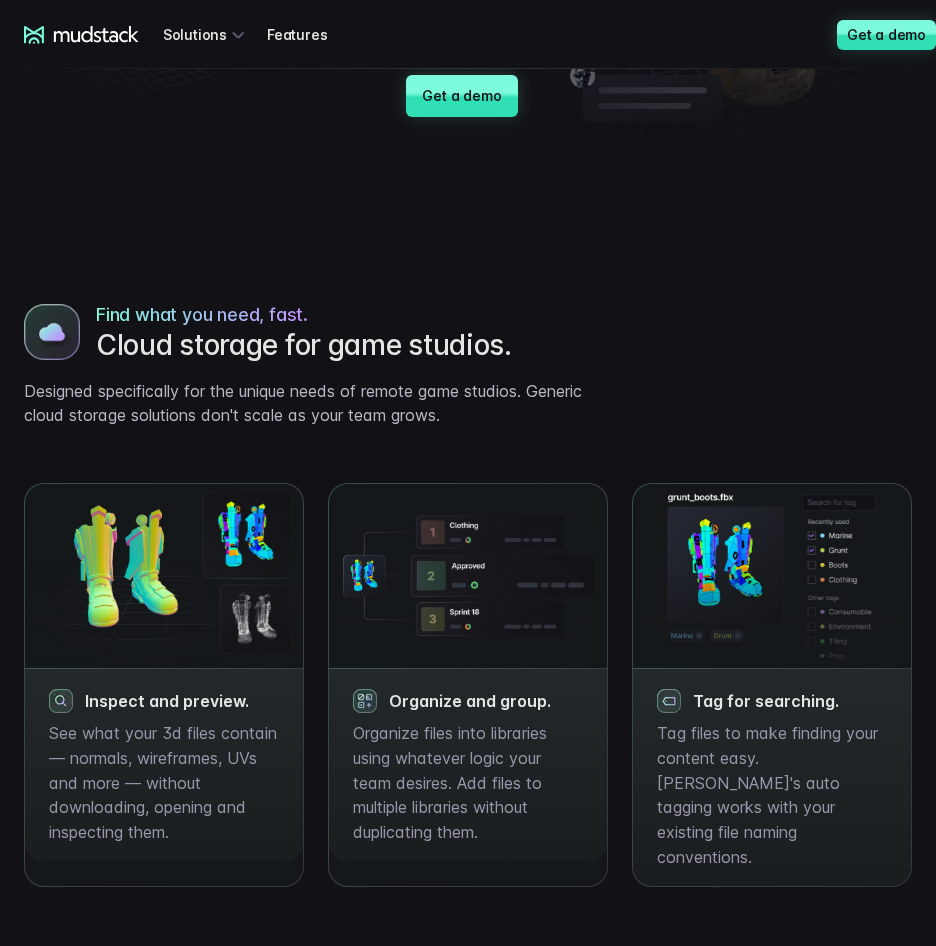 drag, startPoint x: 818, startPoint y: 694, endPoint x: 881, endPoint y: 710, distance: 65 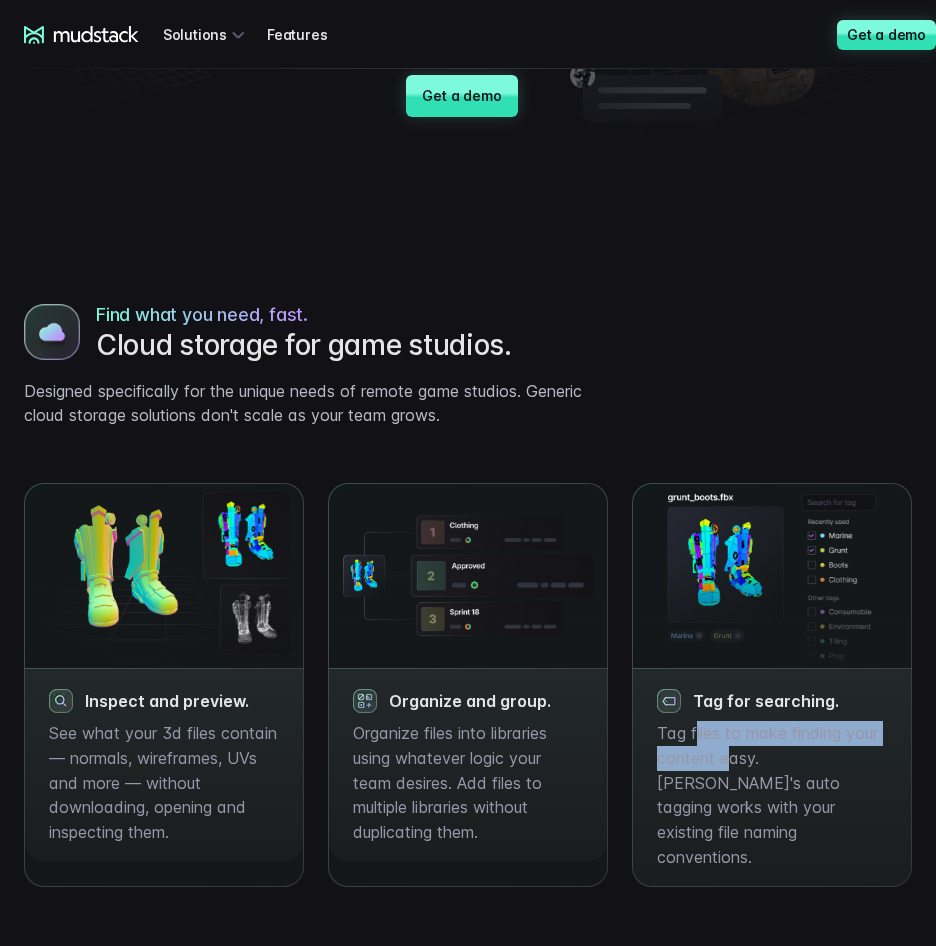 drag, startPoint x: 696, startPoint y: 746, endPoint x: 737, endPoint y: 753, distance: 41.59327 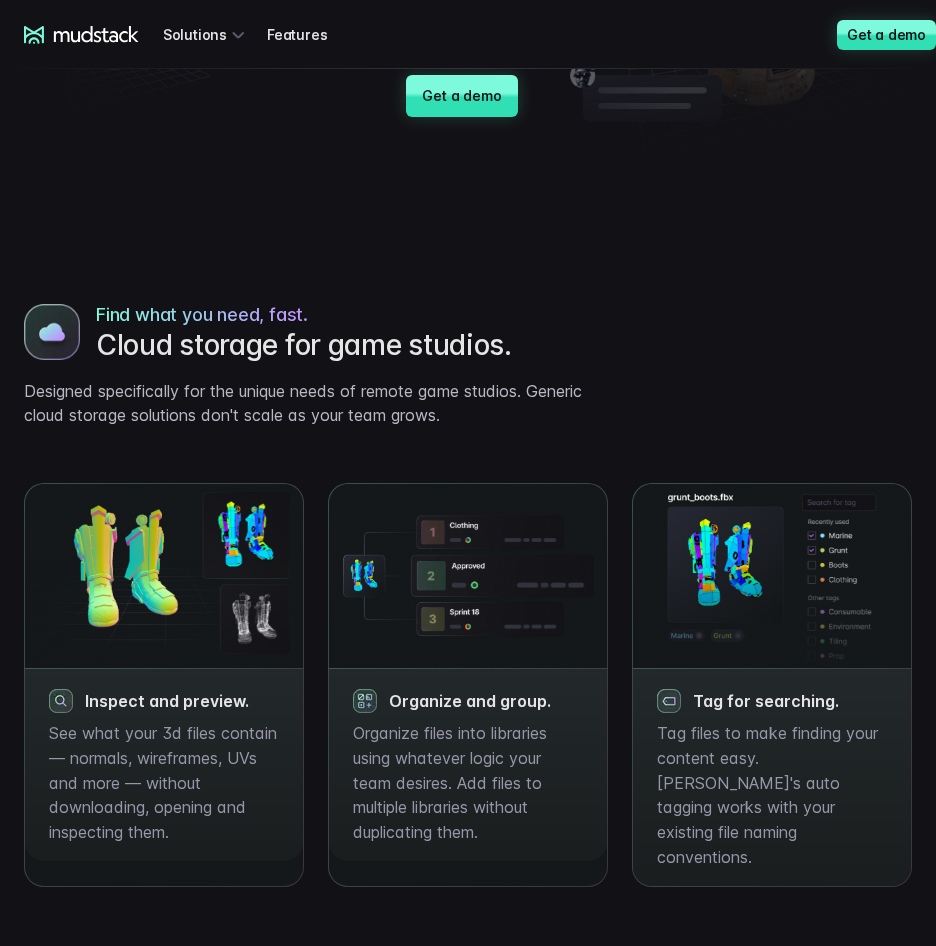 drag, startPoint x: 737, startPoint y: 753, endPoint x: 808, endPoint y: 781, distance: 76.321686 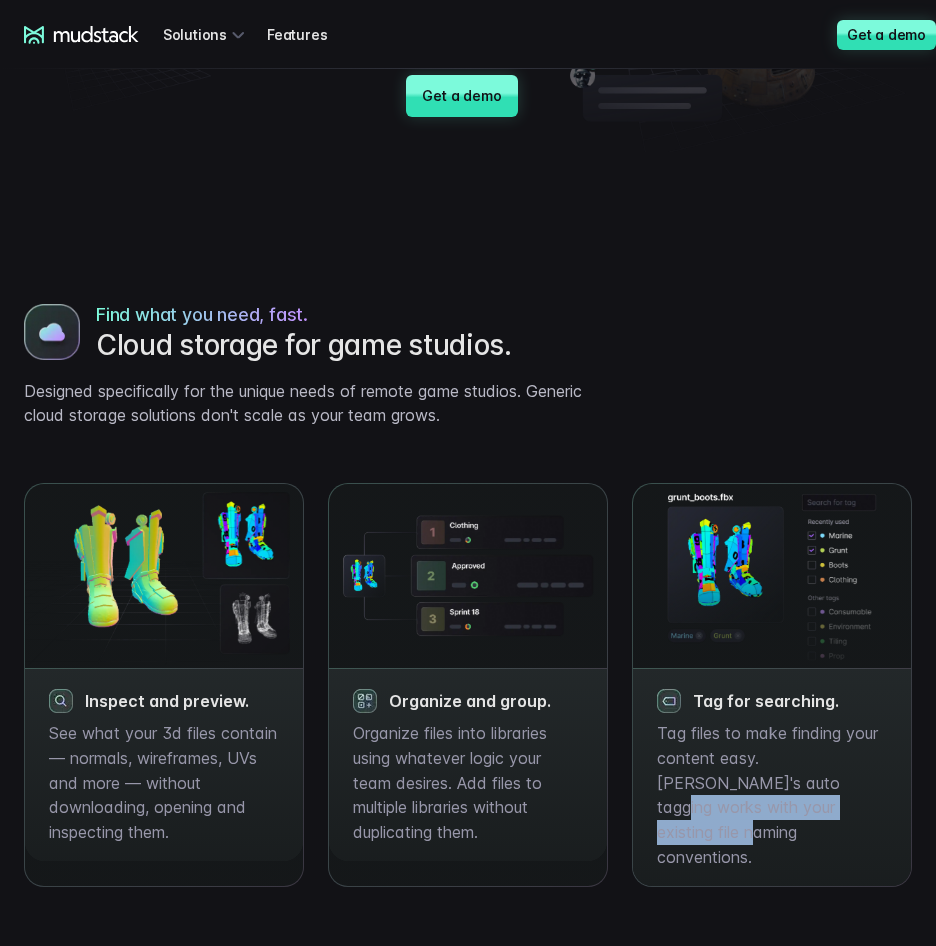 drag, startPoint x: 823, startPoint y: 806, endPoint x: 765, endPoint y: 788, distance: 60.728905 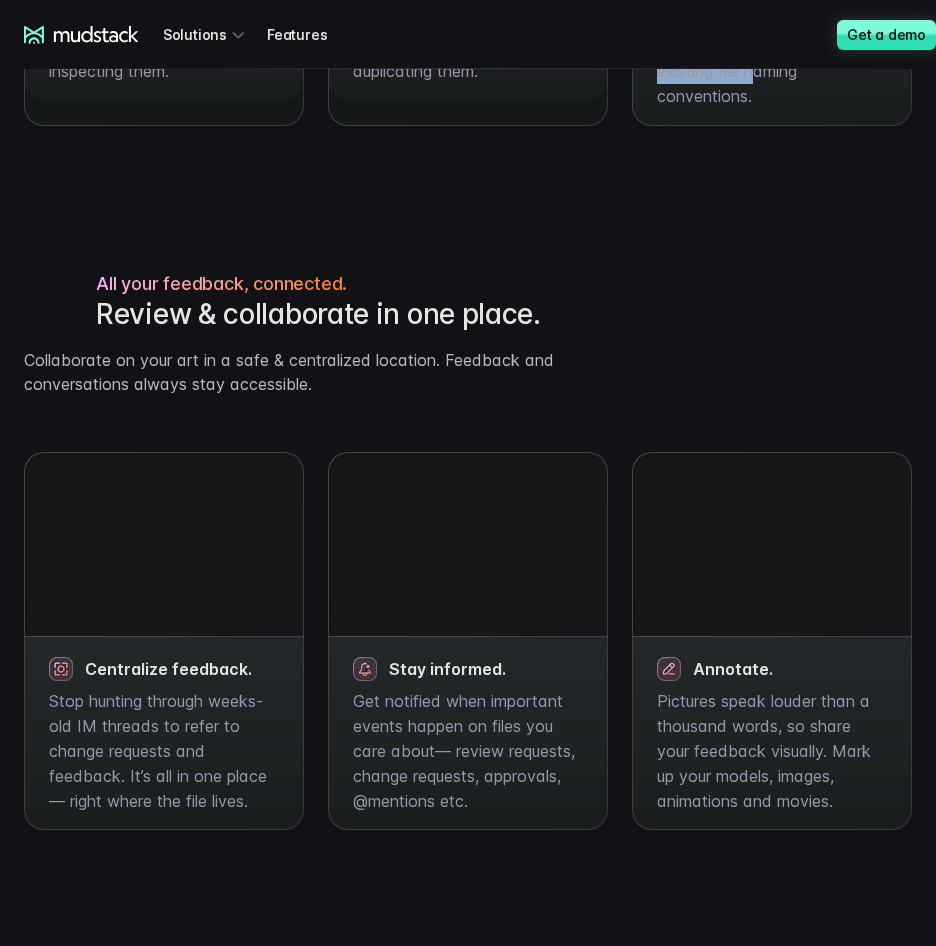 scroll, scrollTop: 1200, scrollLeft: 0, axis: vertical 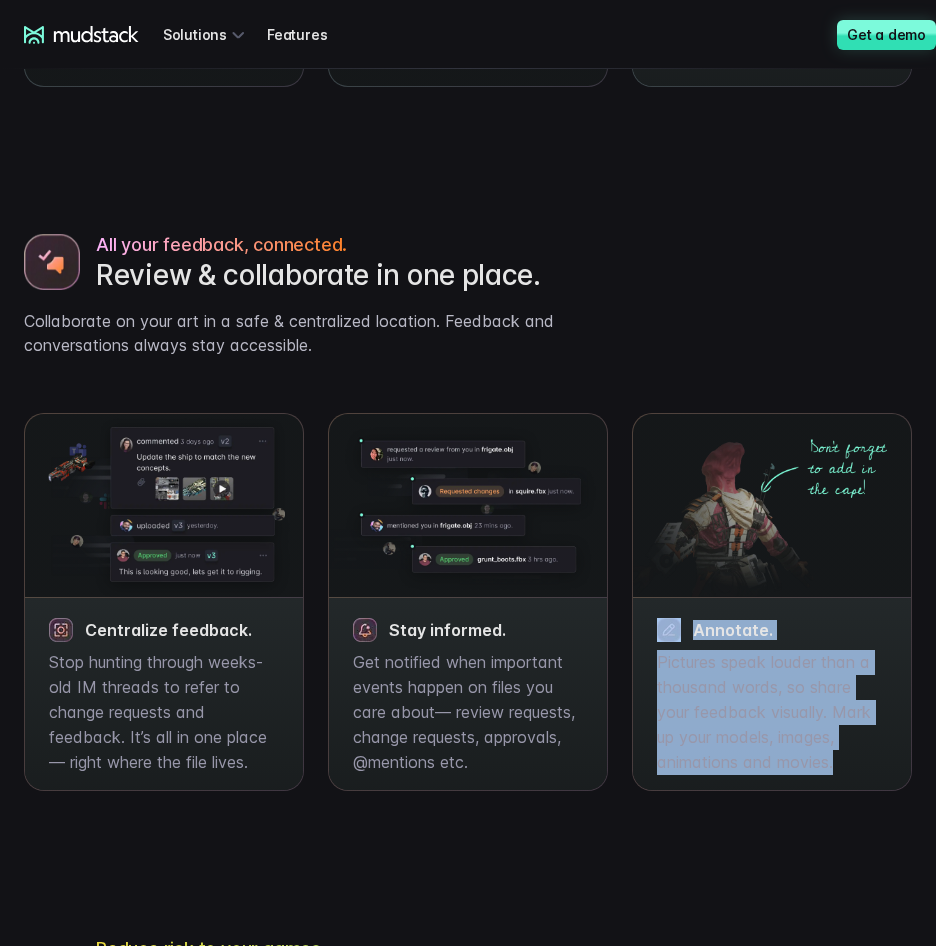 drag, startPoint x: 847, startPoint y: 743, endPoint x: 650, endPoint y: 615, distance: 234.9319 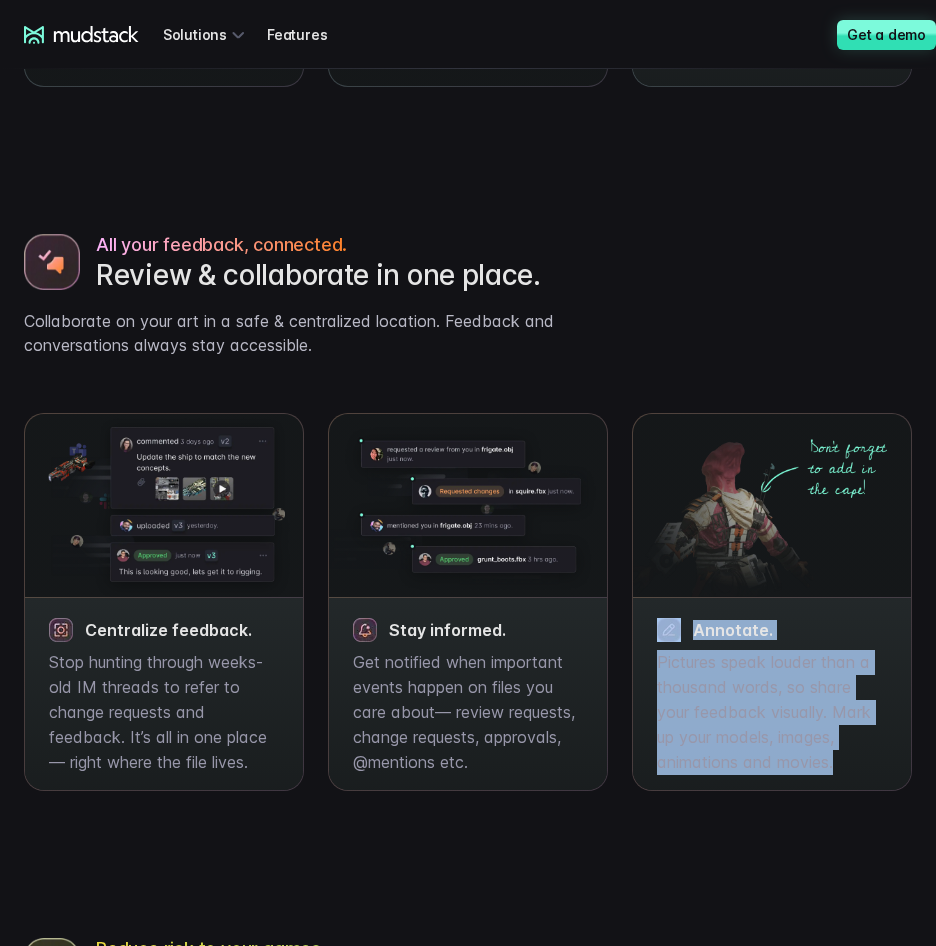 click on "Annotate. Pictures speak louder than a thousand words, so share your feedback visually. Mark up your models, images, animations and movies." at bounding box center [772, 693] 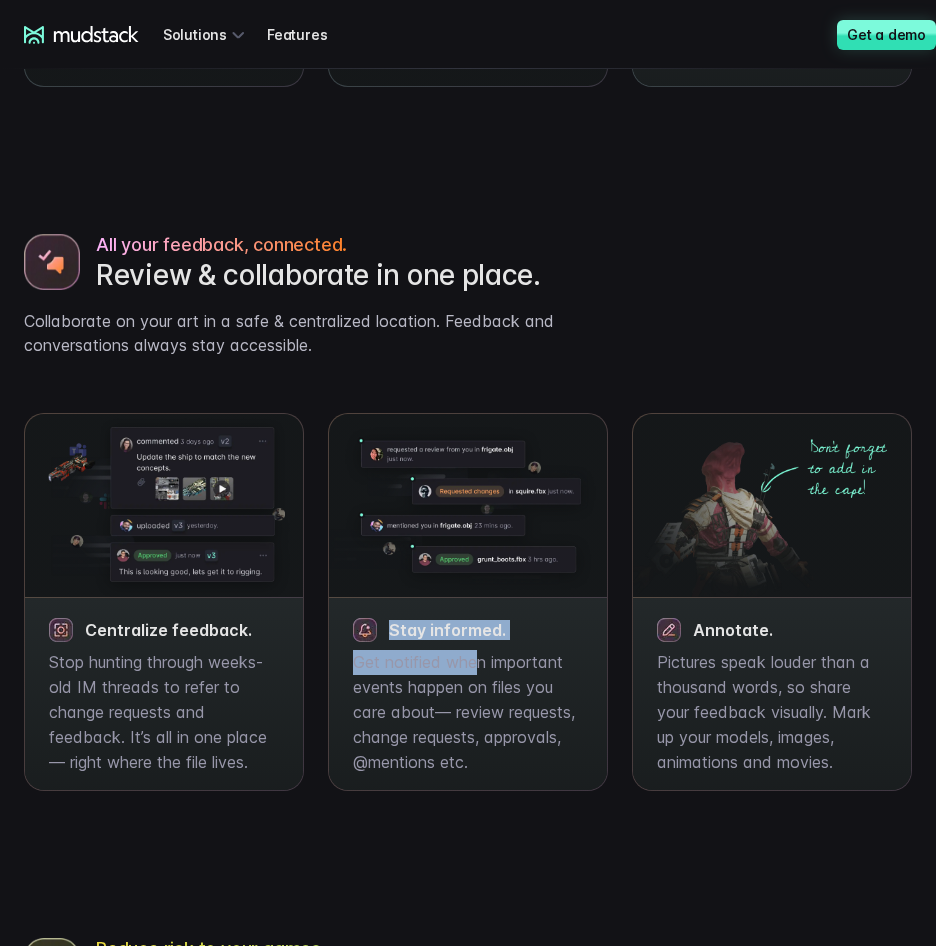 drag, startPoint x: 388, startPoint y: 603, endPoint x: 501, endPoint y: 618, distance: 113.99123 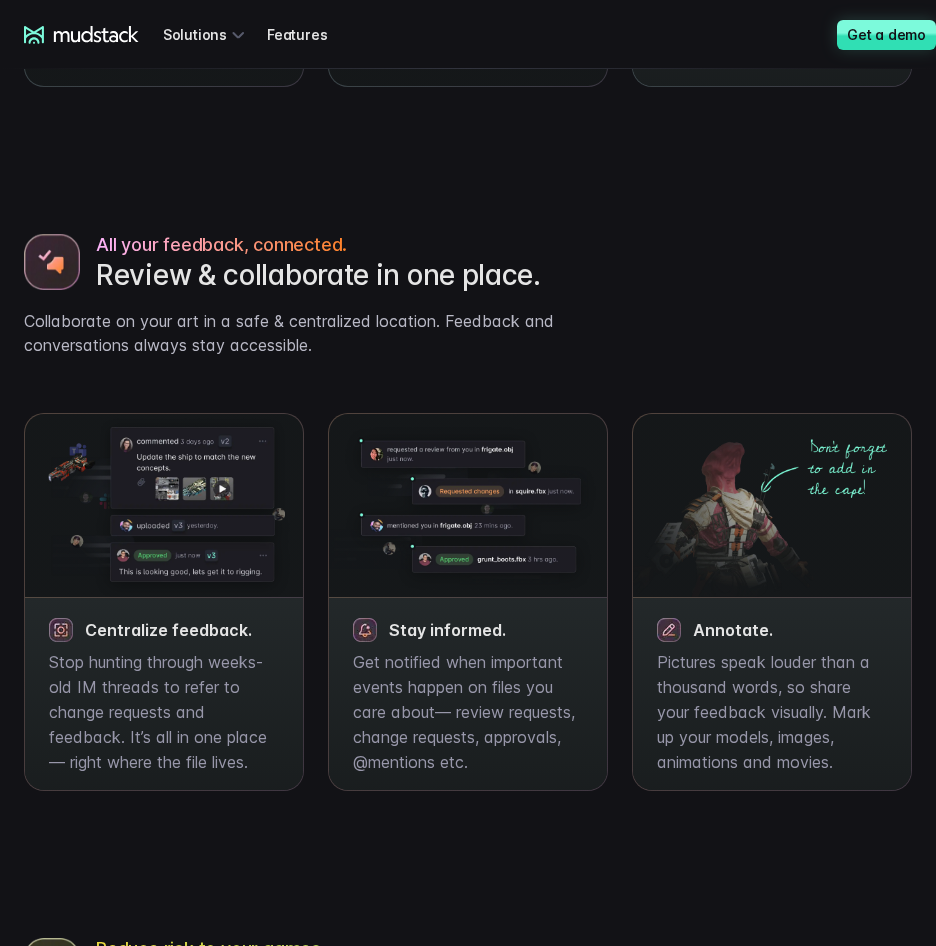 drag, startPoint x: 501, startPoint y: 618, endPoint x: 572, endPoint y: 683, distance: 96.26006 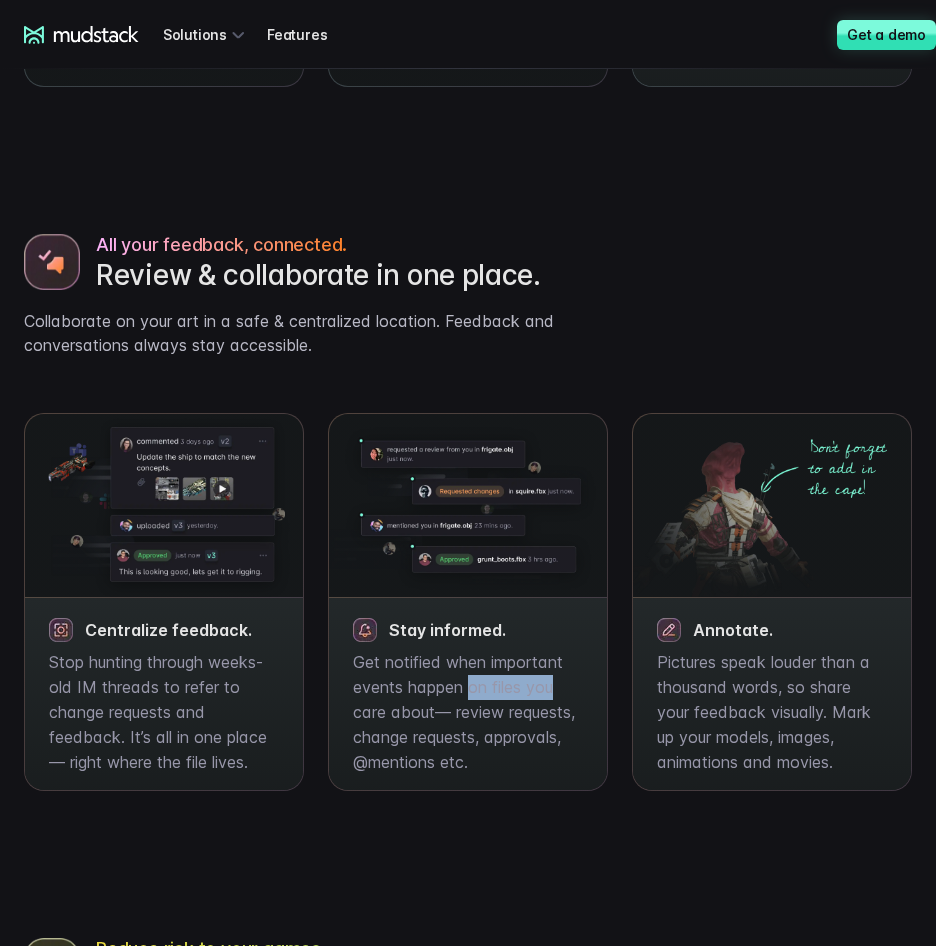drag, startPoint x: 553, startPoint y: 662, endPoint x: 469, endPoint y: 656, distance: 84.21401 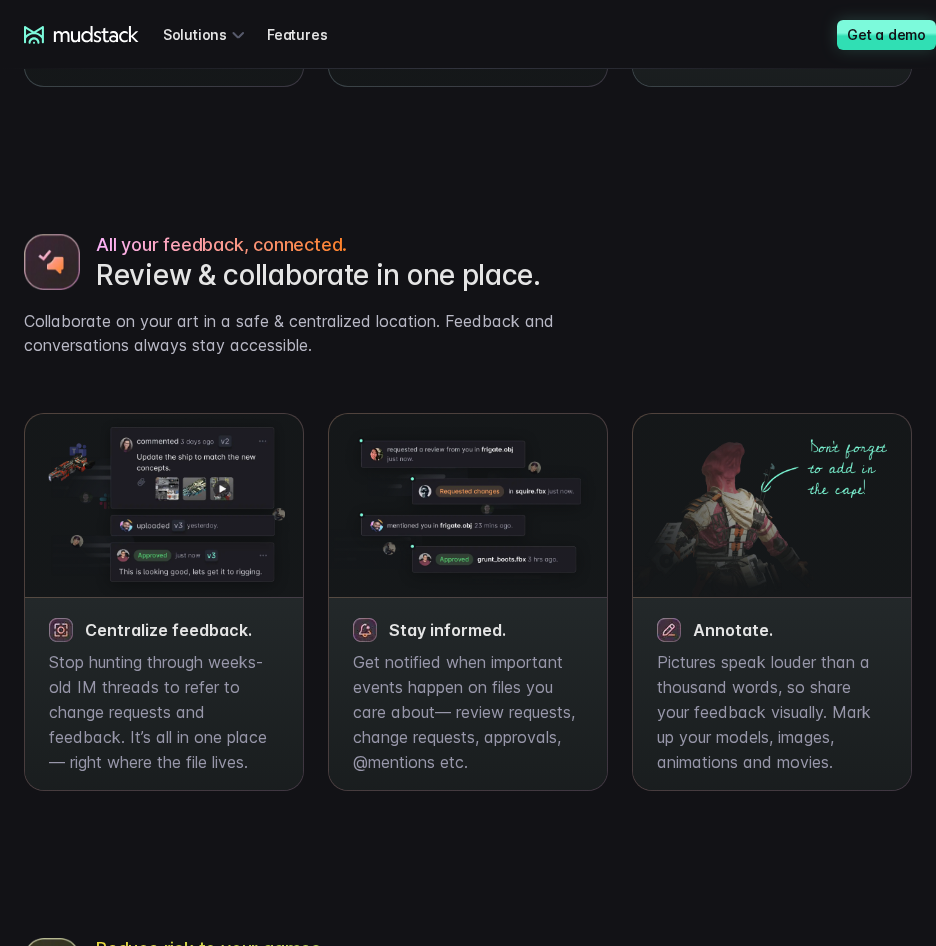 drag, startPoint x: 469, startPoint y: 656, endPoint x: 385, endPoint y: 700, distance: 94.82616 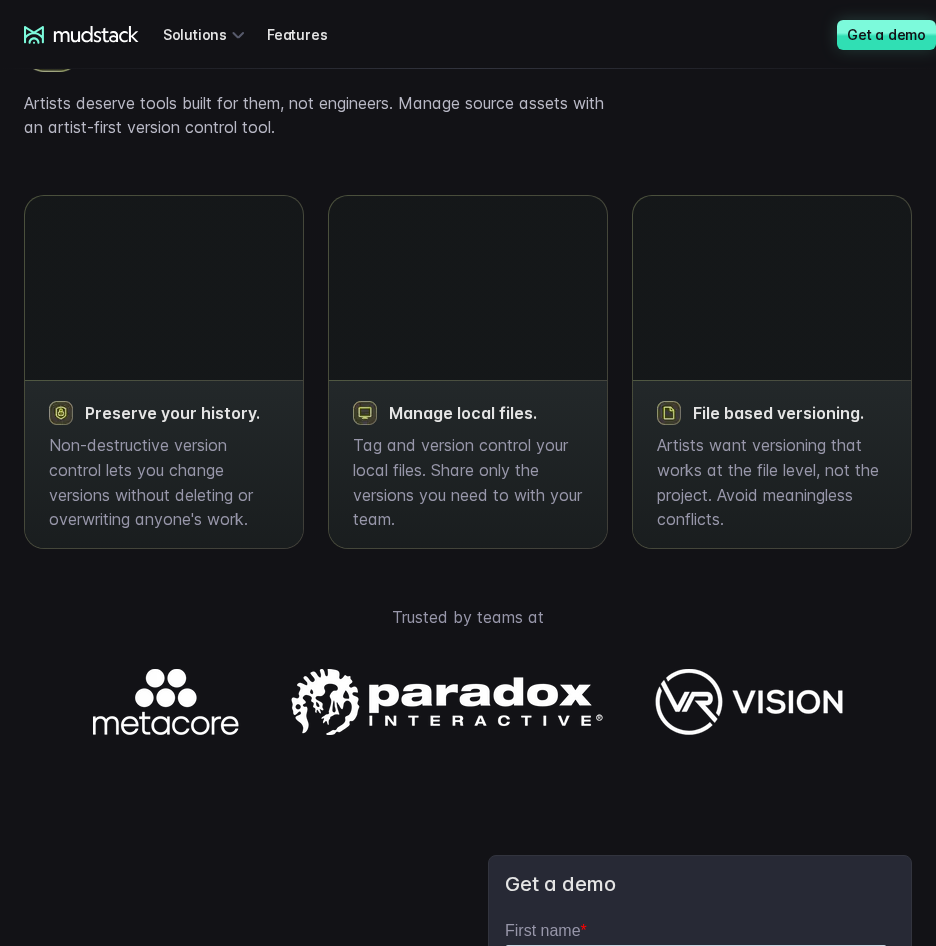 scroll, scrollTop: 2100, scrollLeft: 0, axis: vertical 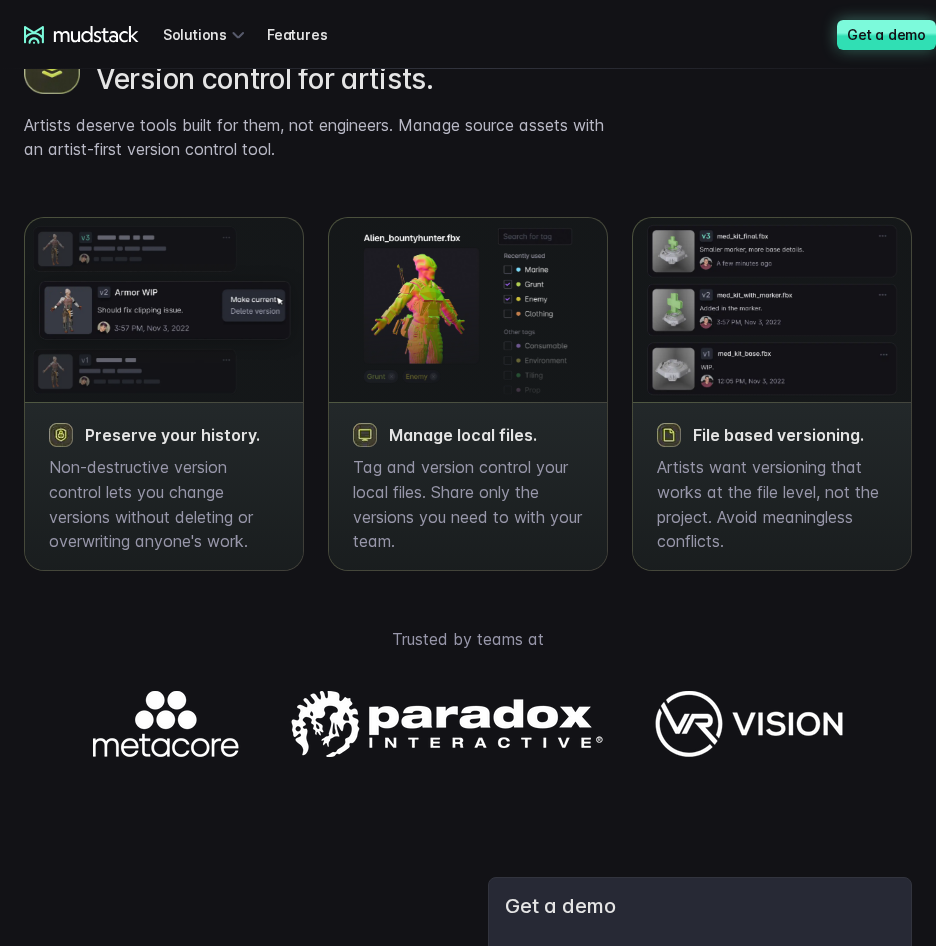 click on "Get a demo" at bounding box center [886, 35] 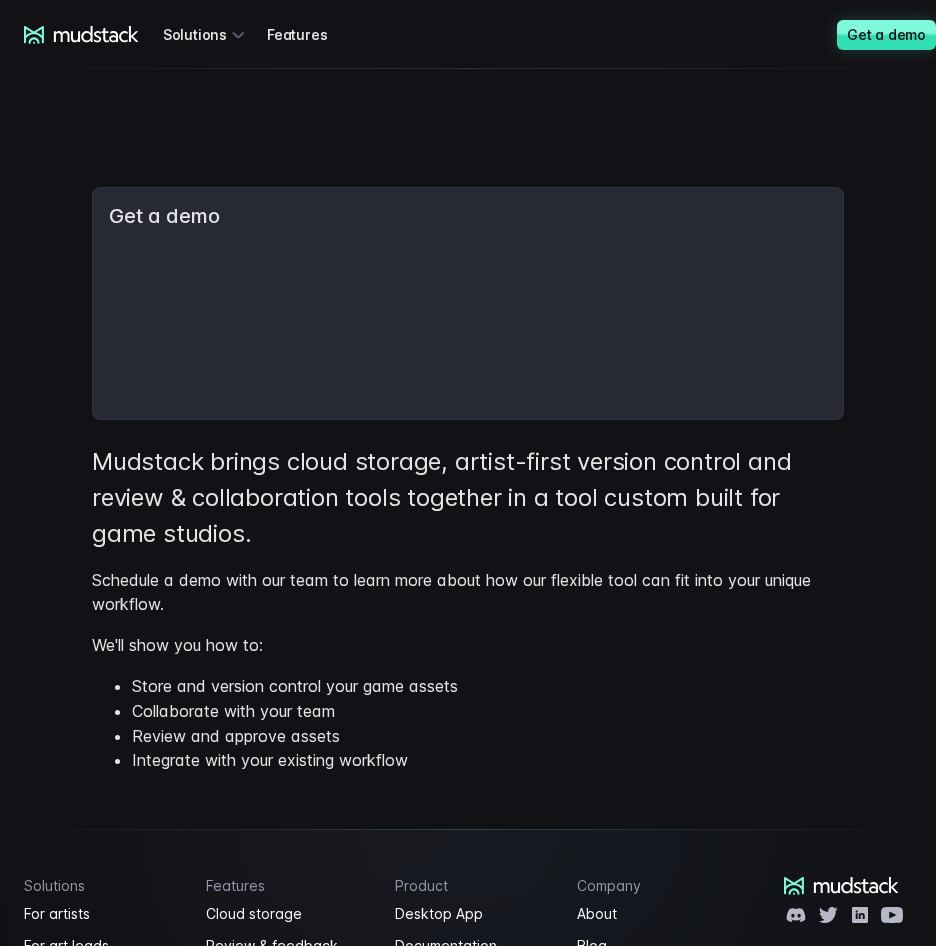scroll, scrollTop: 500, scrollLeft: 0, axis: vertical 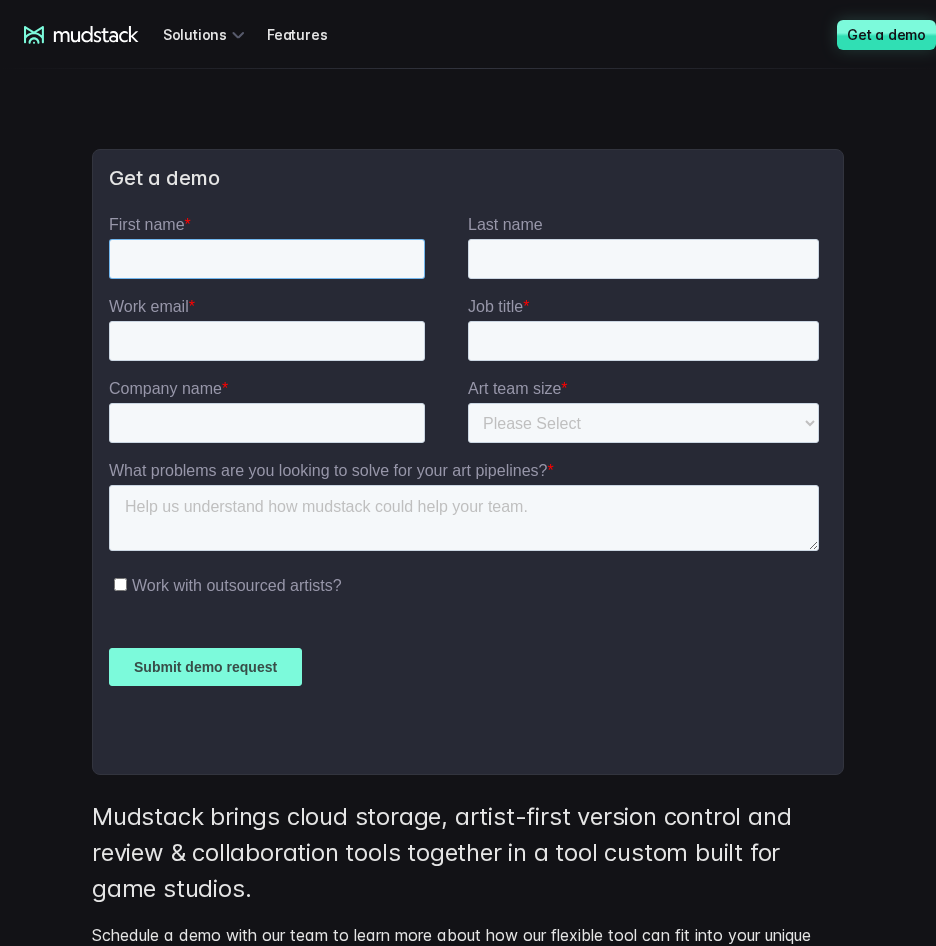 click on "First name *" at bounding box center (267, 258) 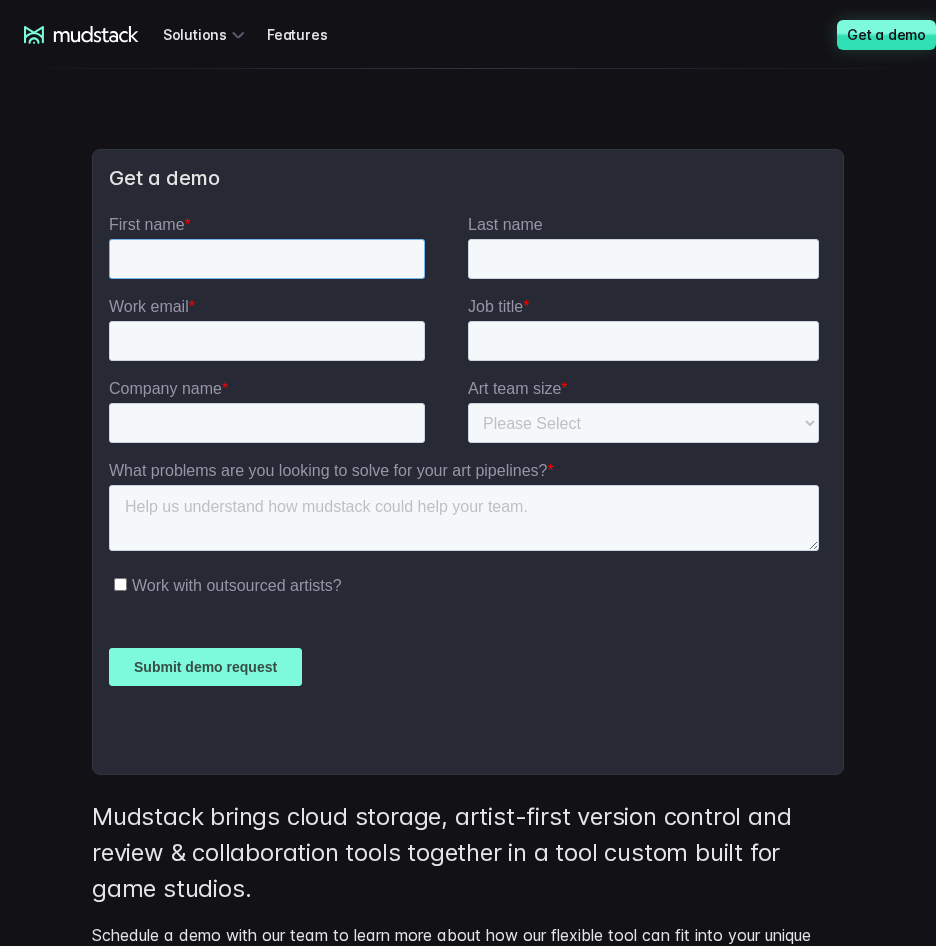 type on "Demented" 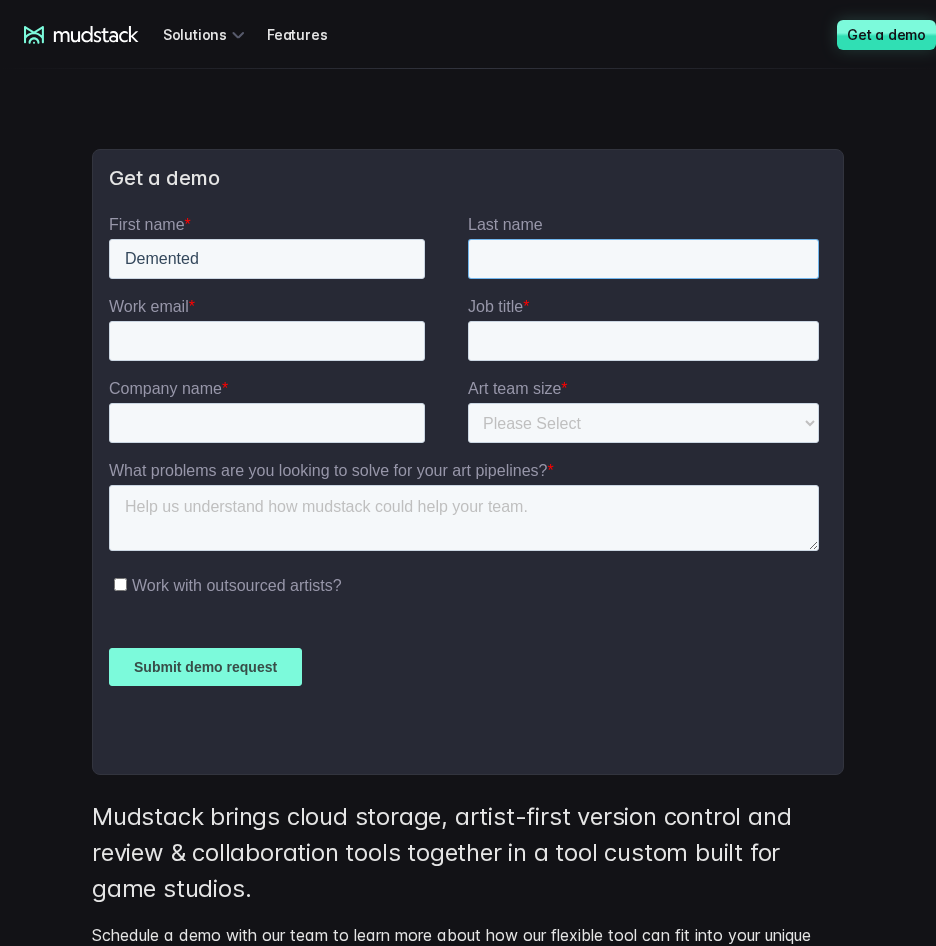 type on "Arts" 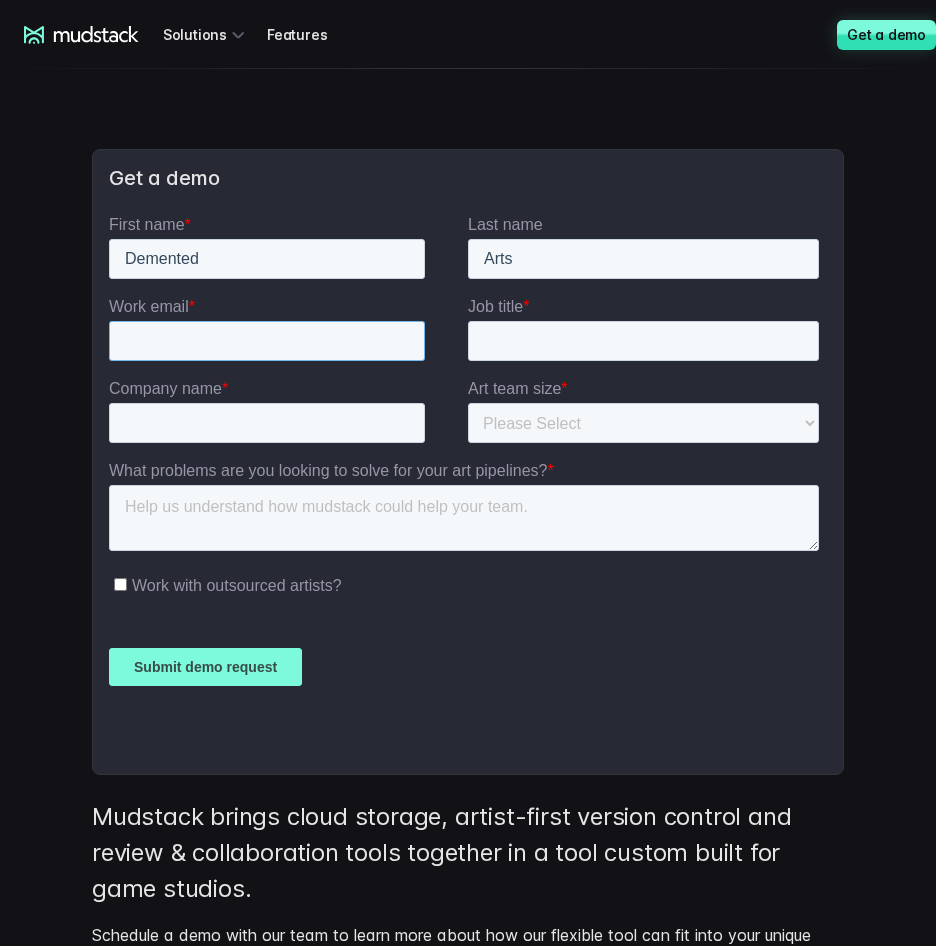 type on "[EMAIL_ADDRESS][DOMAIN_NAME]" 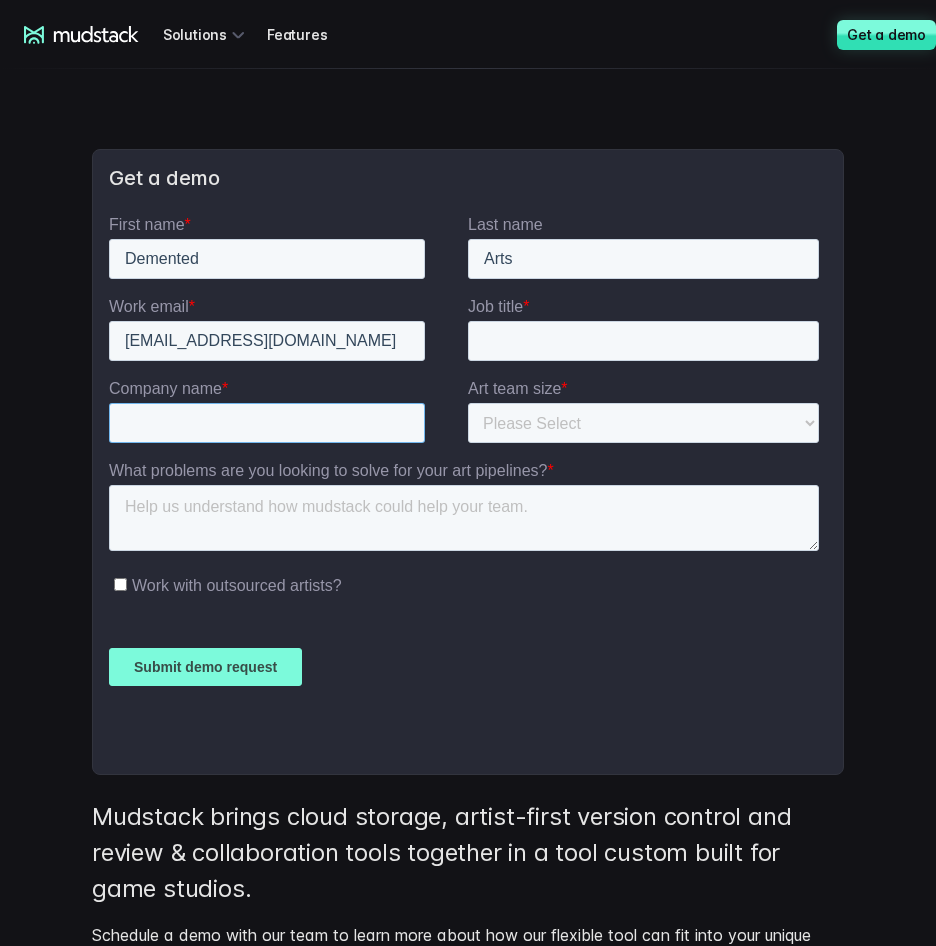 click on "Company name *" at bounding box center [267, 422] 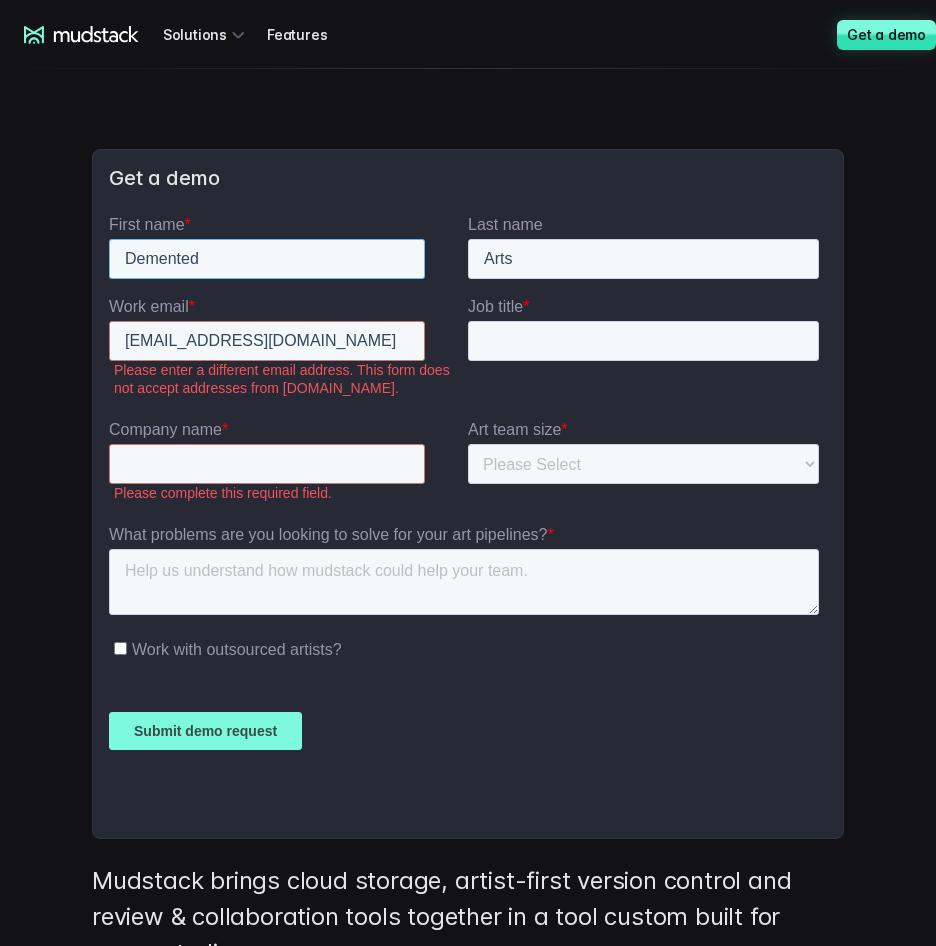drag, startPoint x: 226, startPoint y: 266, endPoint x: 50, endPoint y: 266, distance: 176 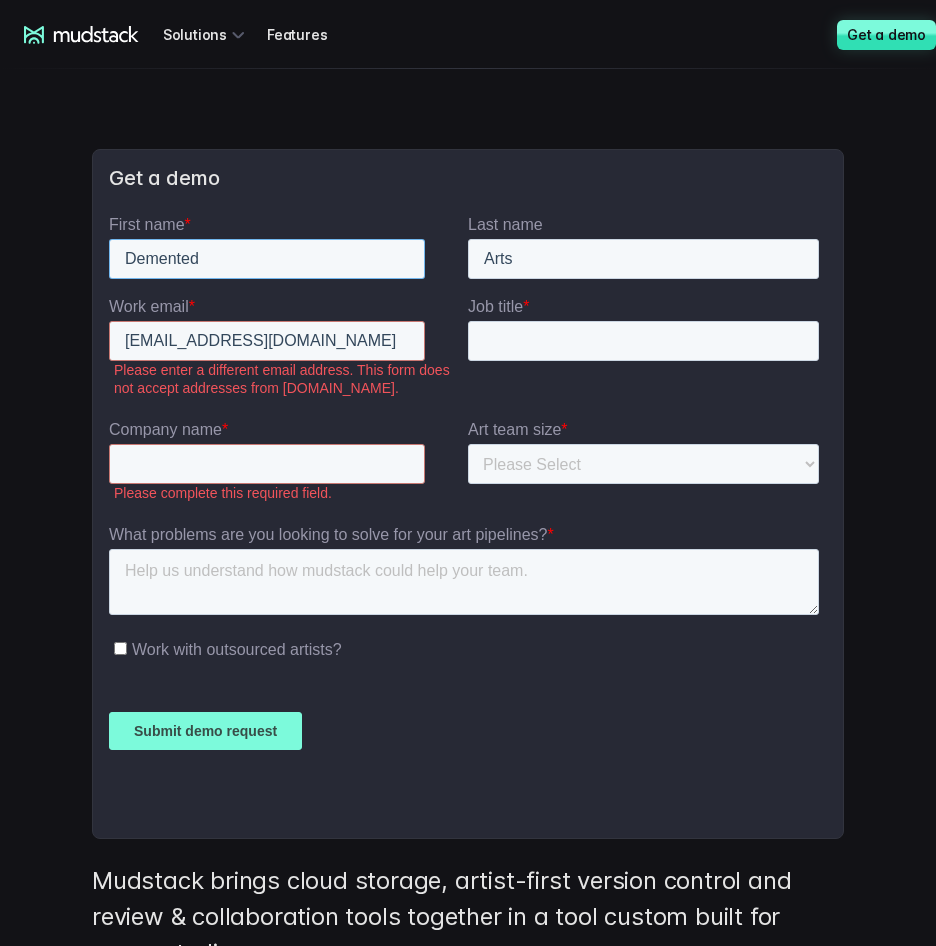 click on "First name * Demented Last name Arts Work email * [EMAIL_ADDRESS][DOMAIN_NAME] Please enter a different email address. This form does not accept addresses from [DOMAIN_NAME]. Job title * Company name * Please complete this required field. Art team size * Please Select 1-10 11-25 26-50 50+ What problems are you looking to solve for your art pipelines? * Work with outsourced artists? Submit demo request" 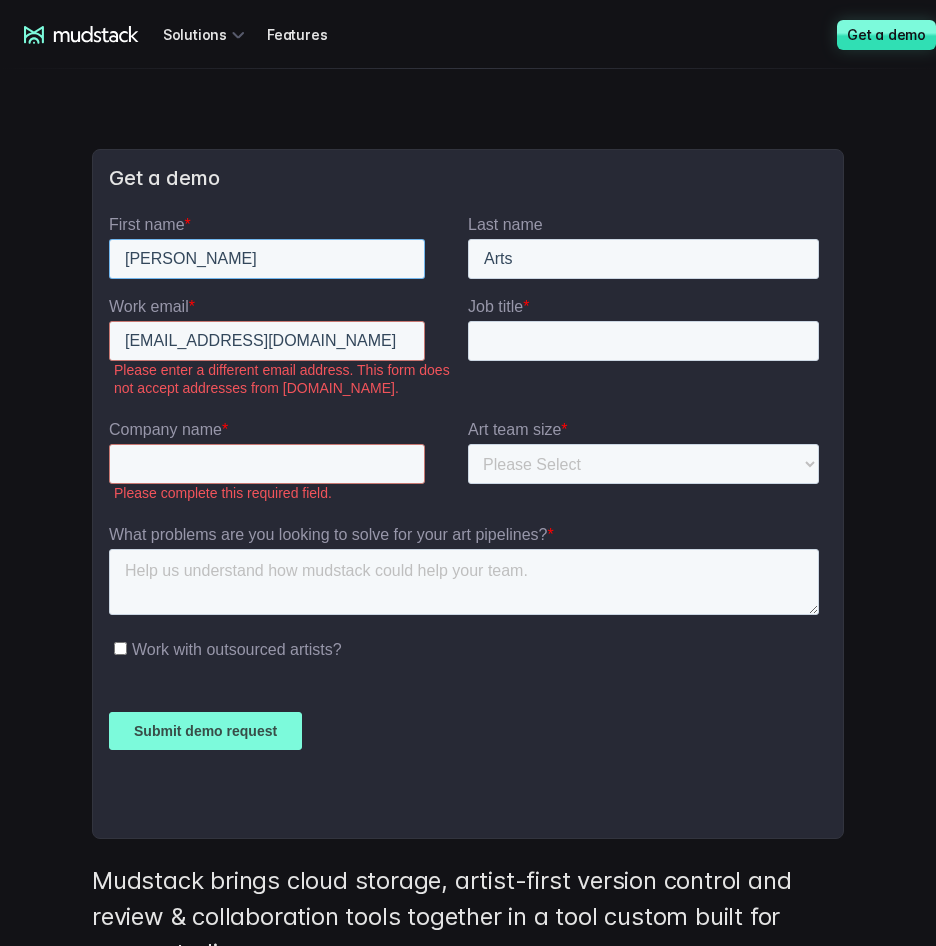 type on "[PERSON_NAME]" 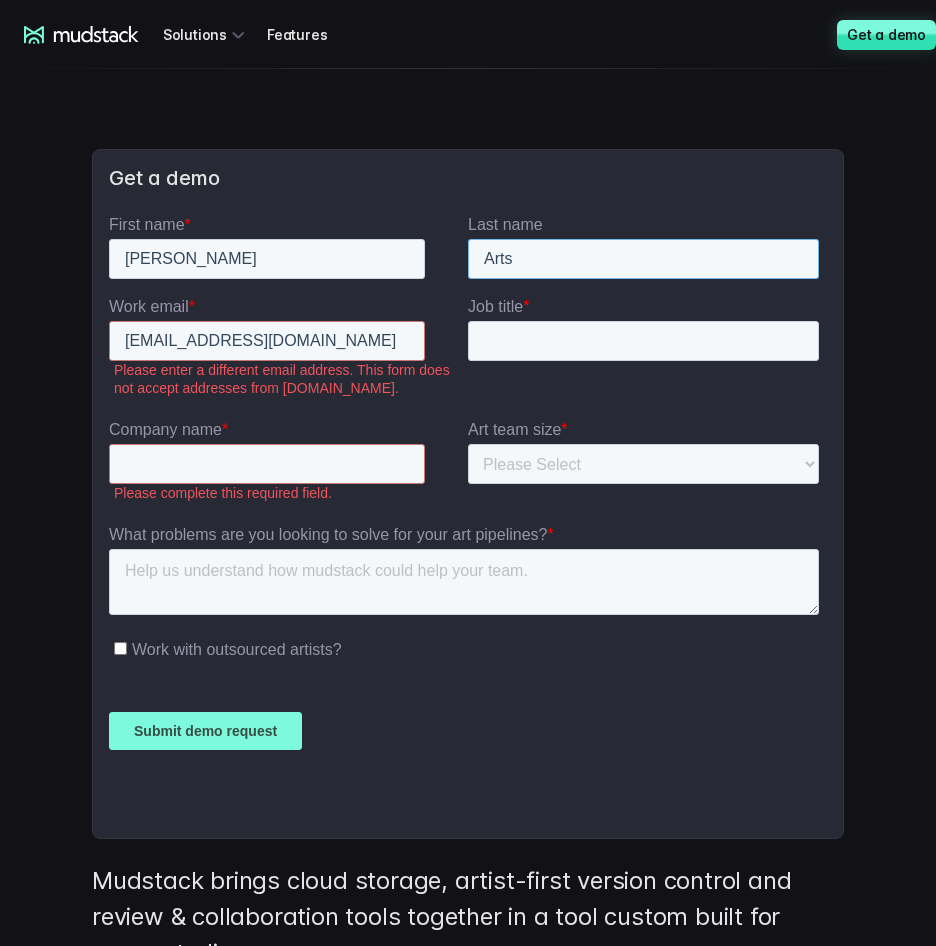 click on "Arts" at bounding box center [643, 258] 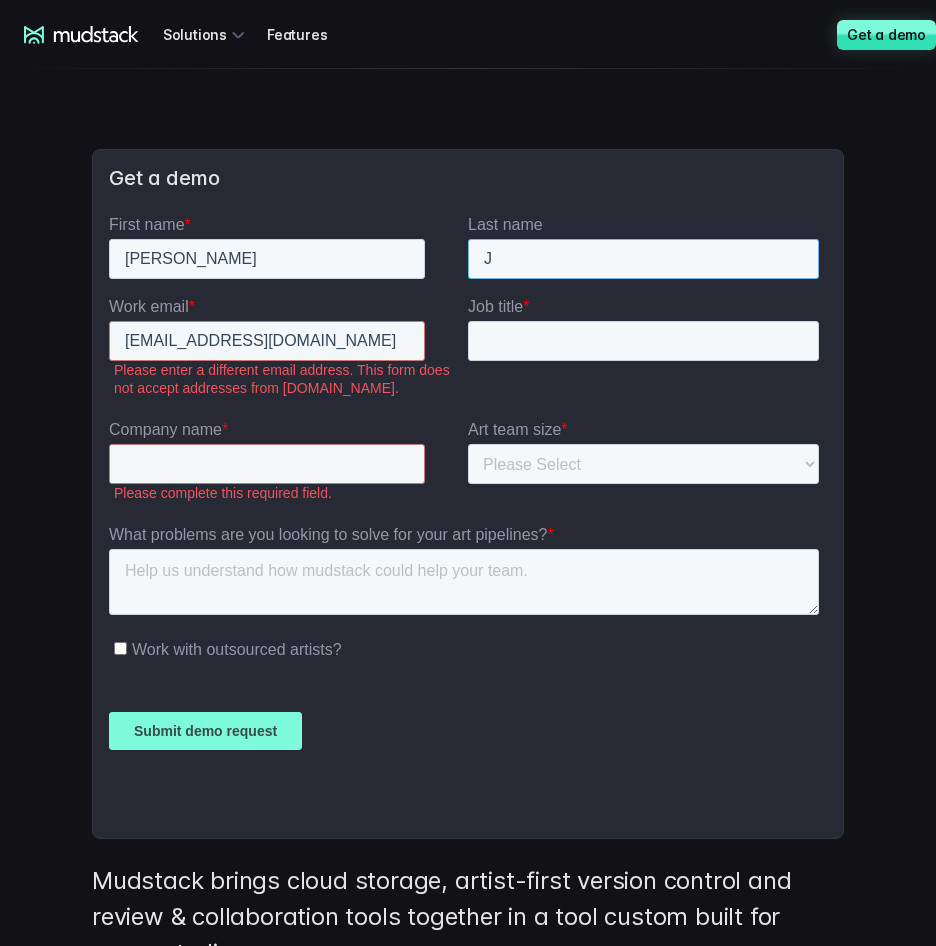 type on "[PERSON_NAME]" 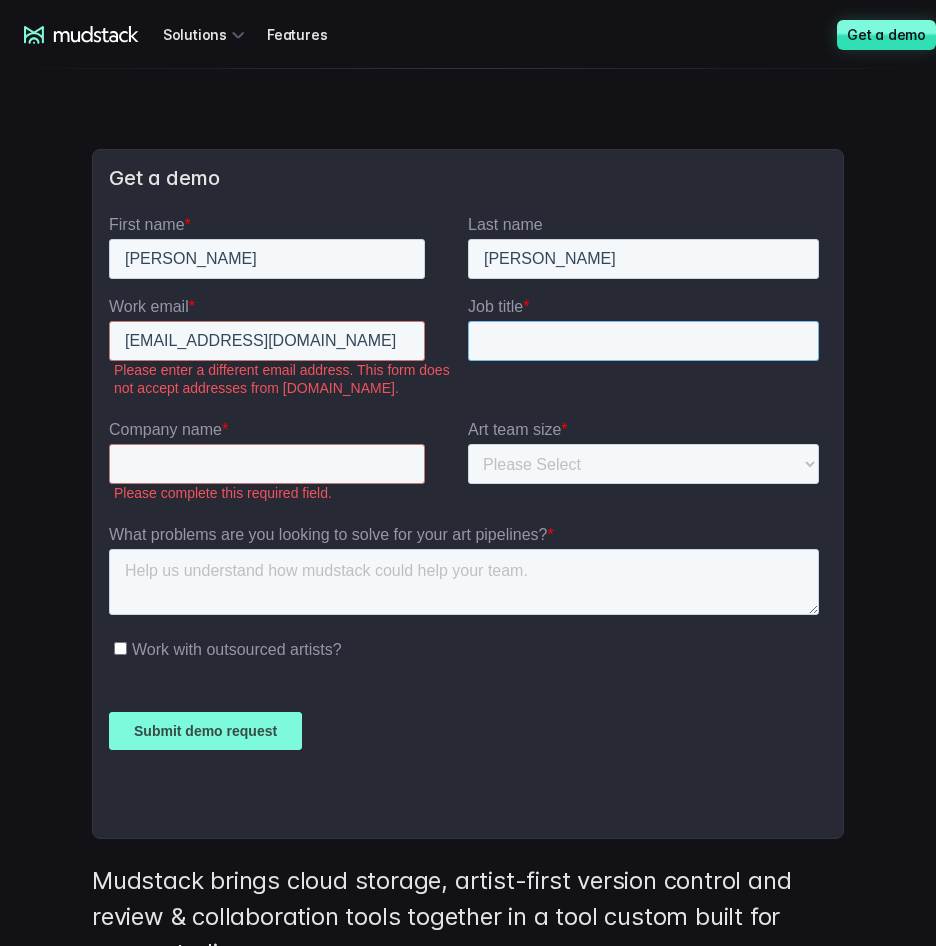 click on "Job title *" at bounding box center [643, 340] 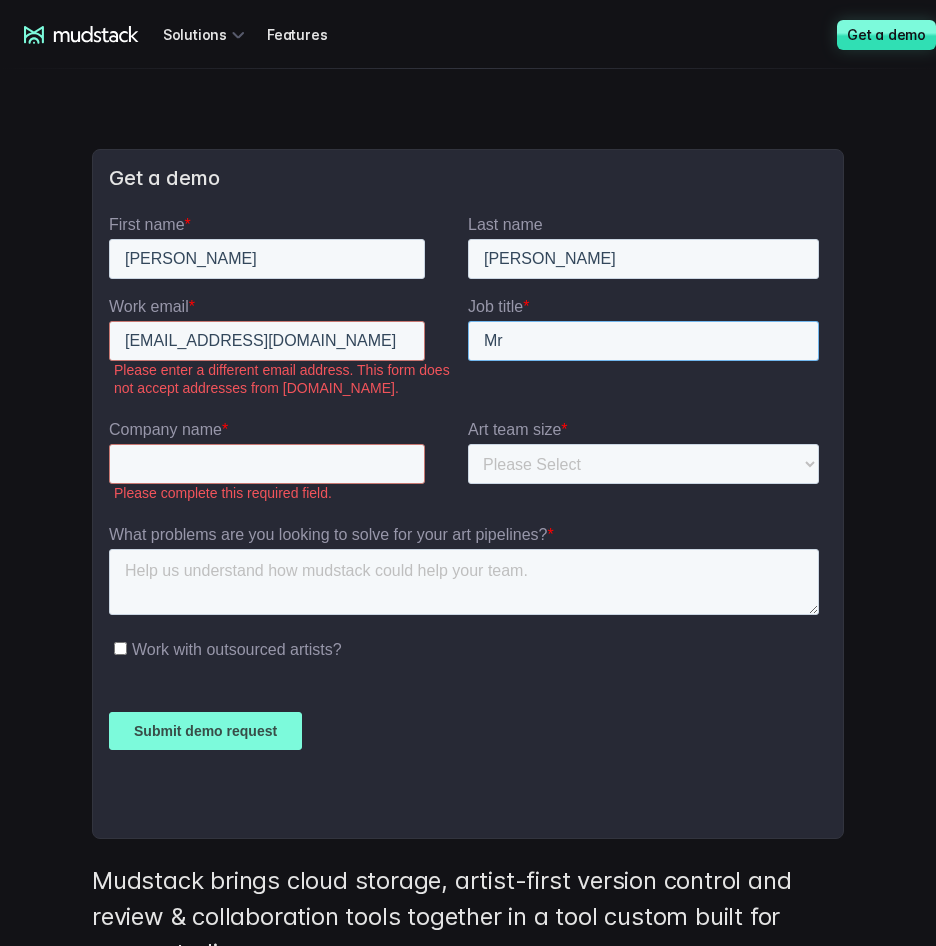 type on "Mr" 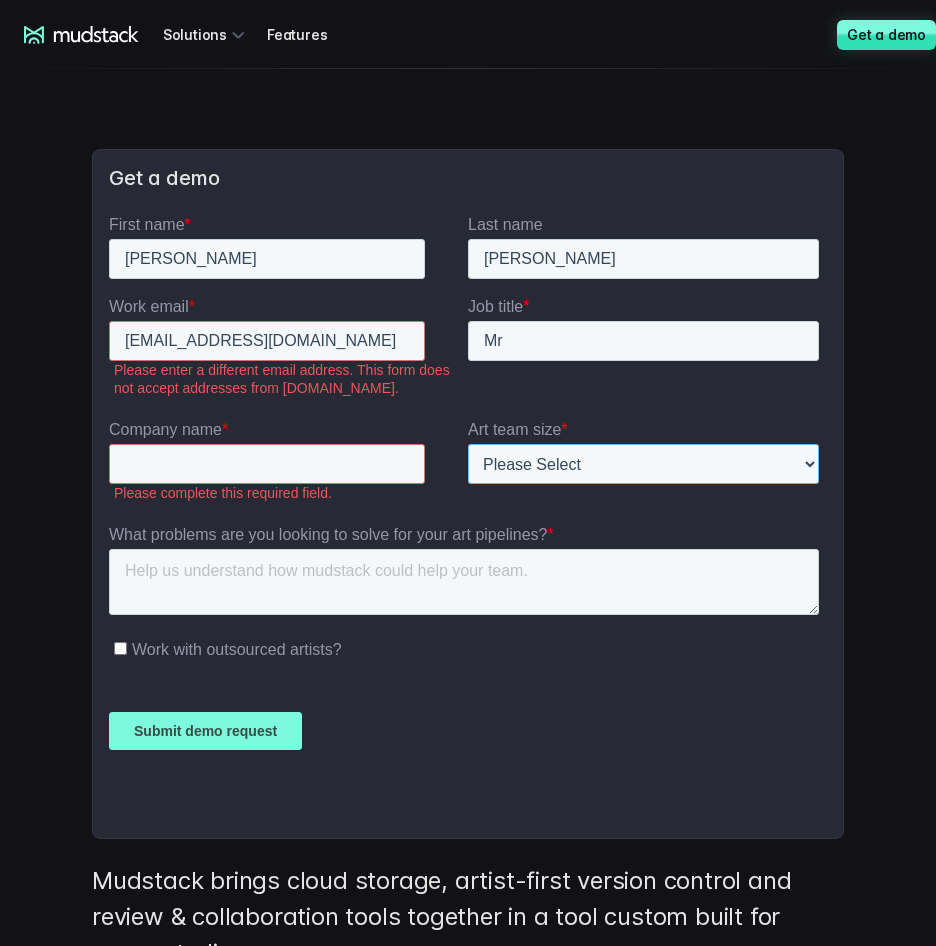 click on "Please Select 1-10 11-25 26-50 50+" at bounding box center [643, 463] 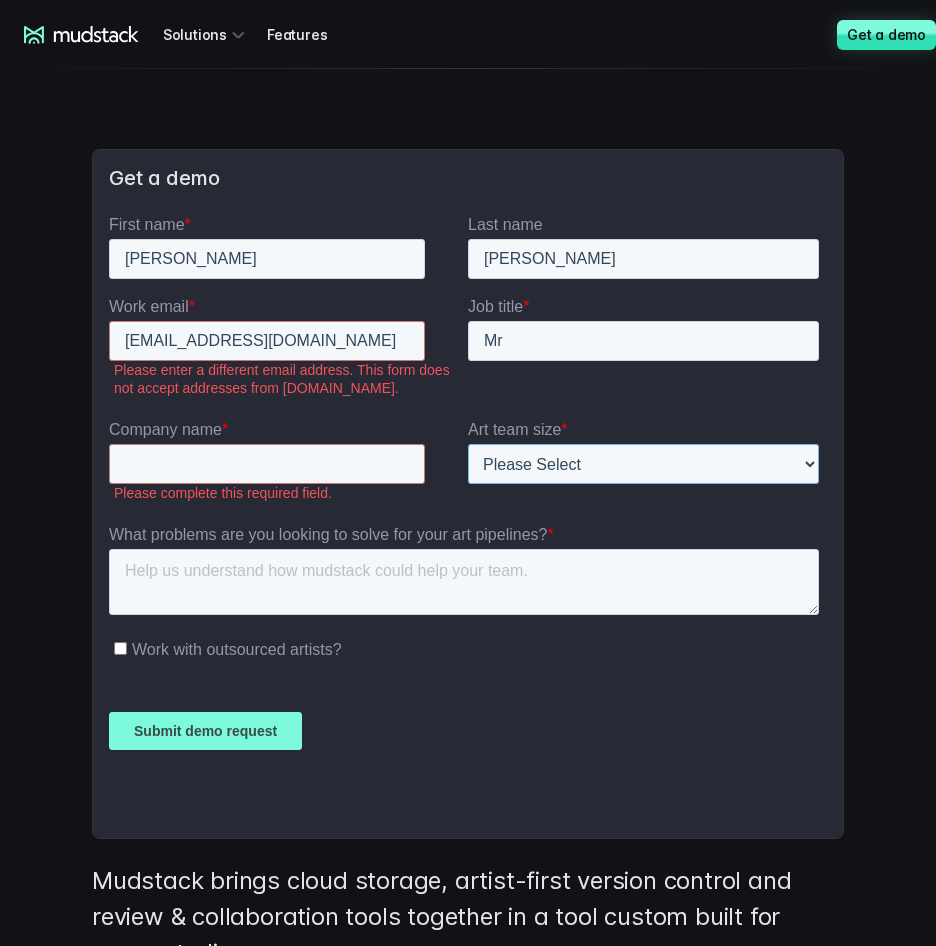 select on "1-10" 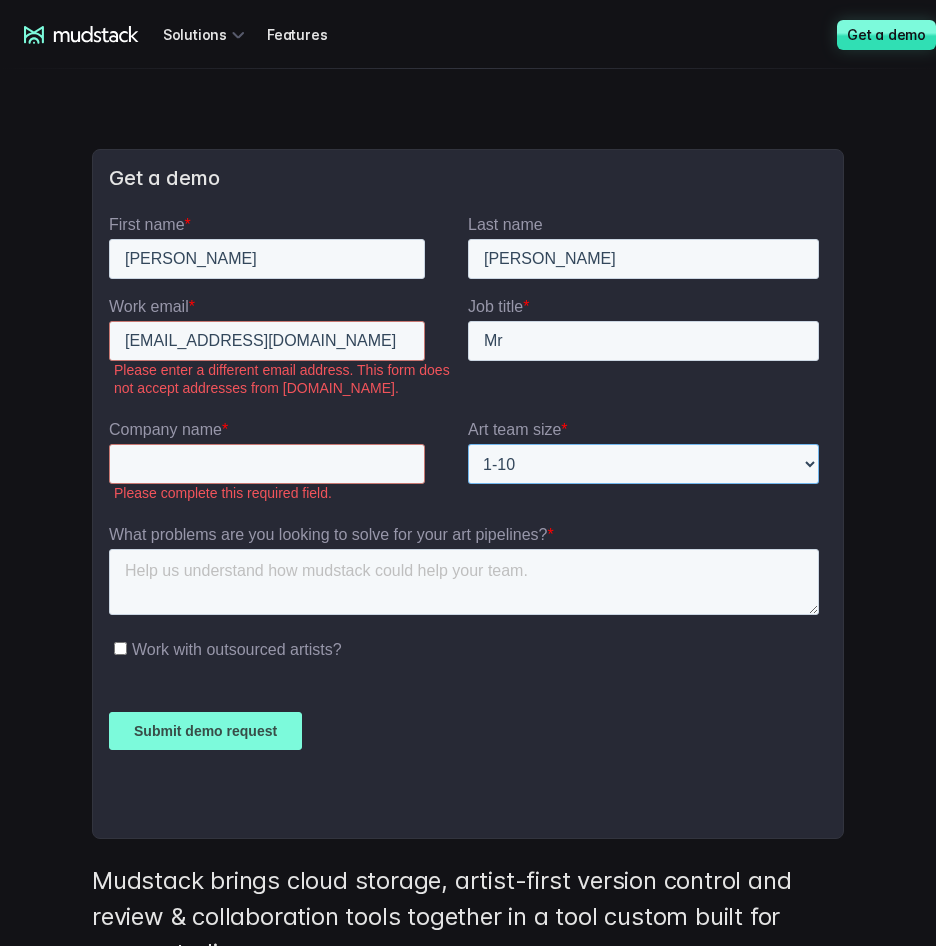 click on "Please Select 1-10 11-25 26-50 50+" at bounding box center (643, 463) 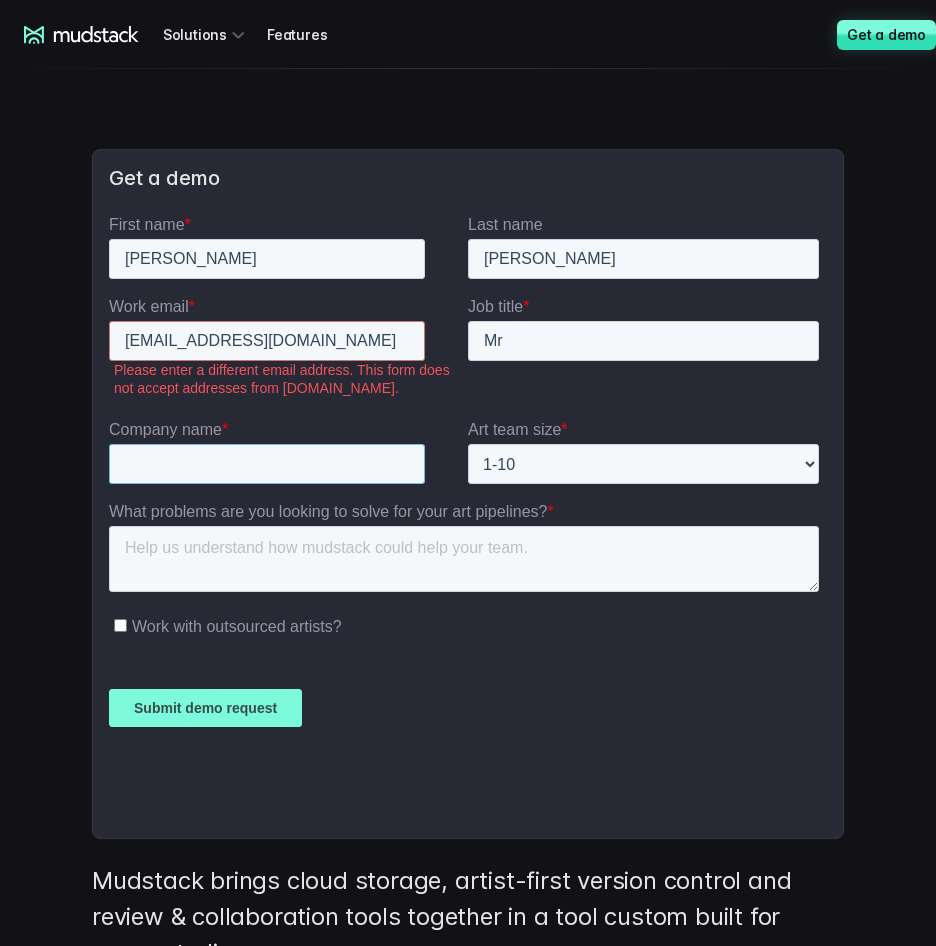click on "Company name *" at bounding box center (267, 463) 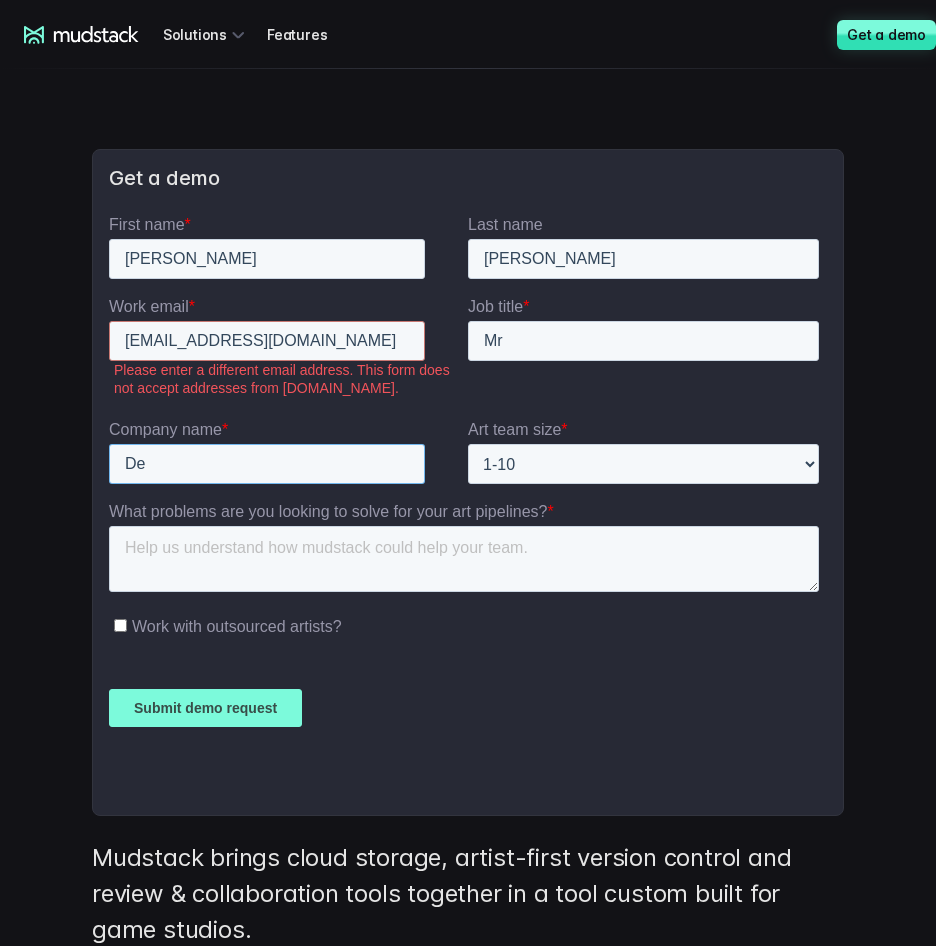 type on "D" 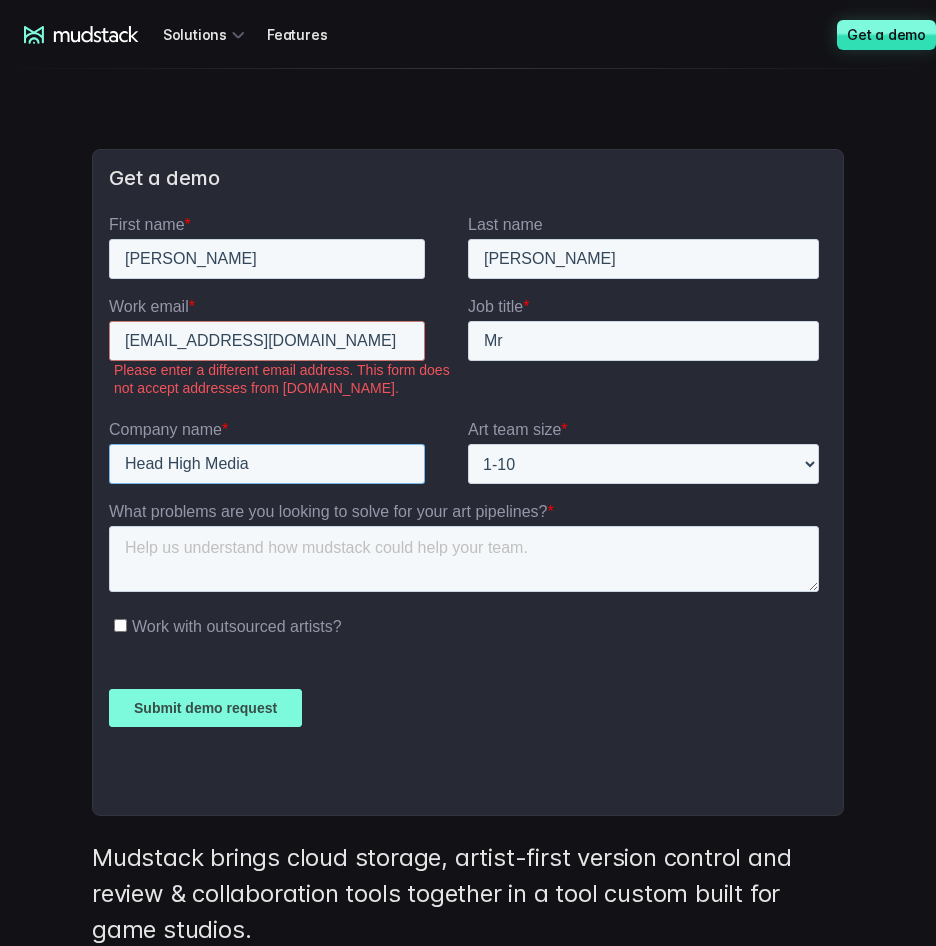 type on "Head High Media" 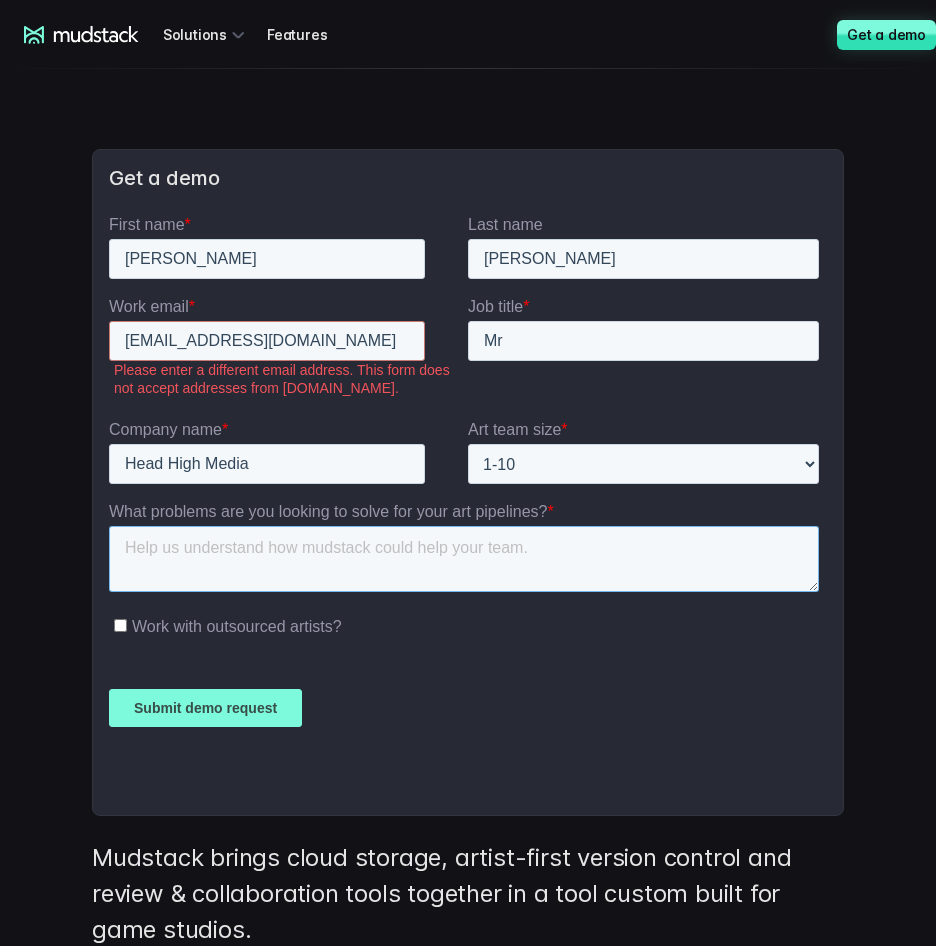 click on "What problems are you looking to solve for your art pipelines? *" at bounding box center [464, 558] 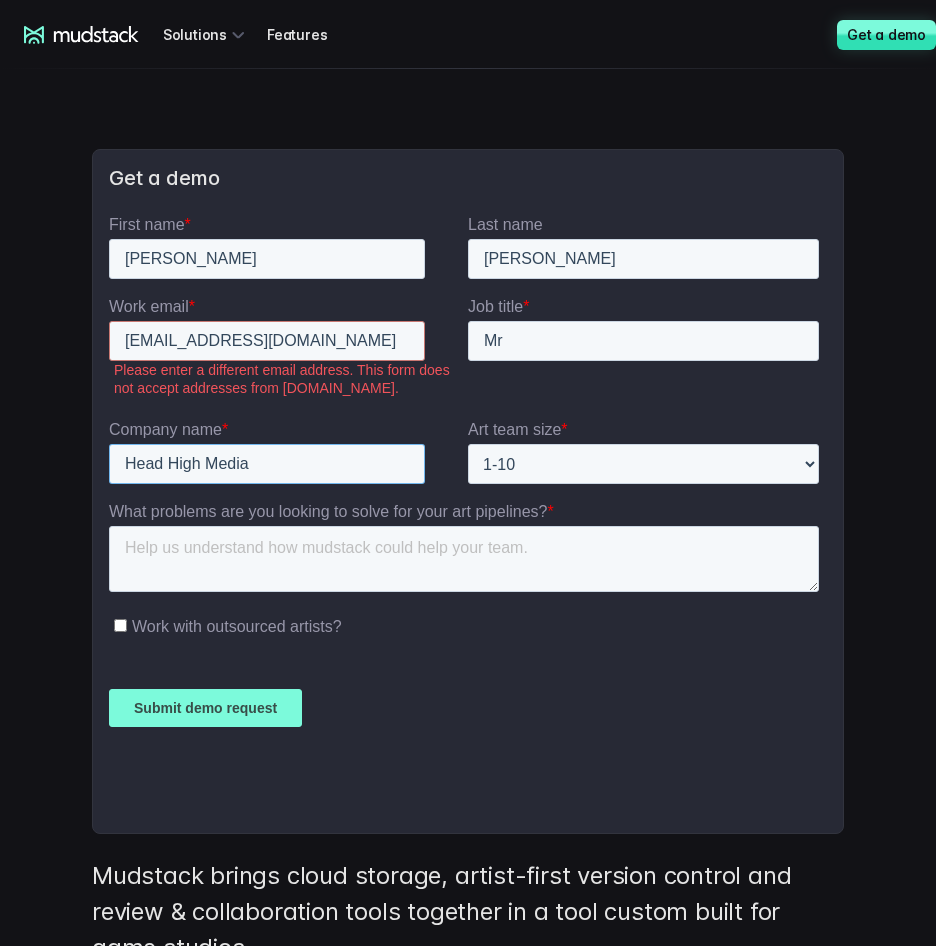 click on "Head High Media" at bounding box center [267, 463] 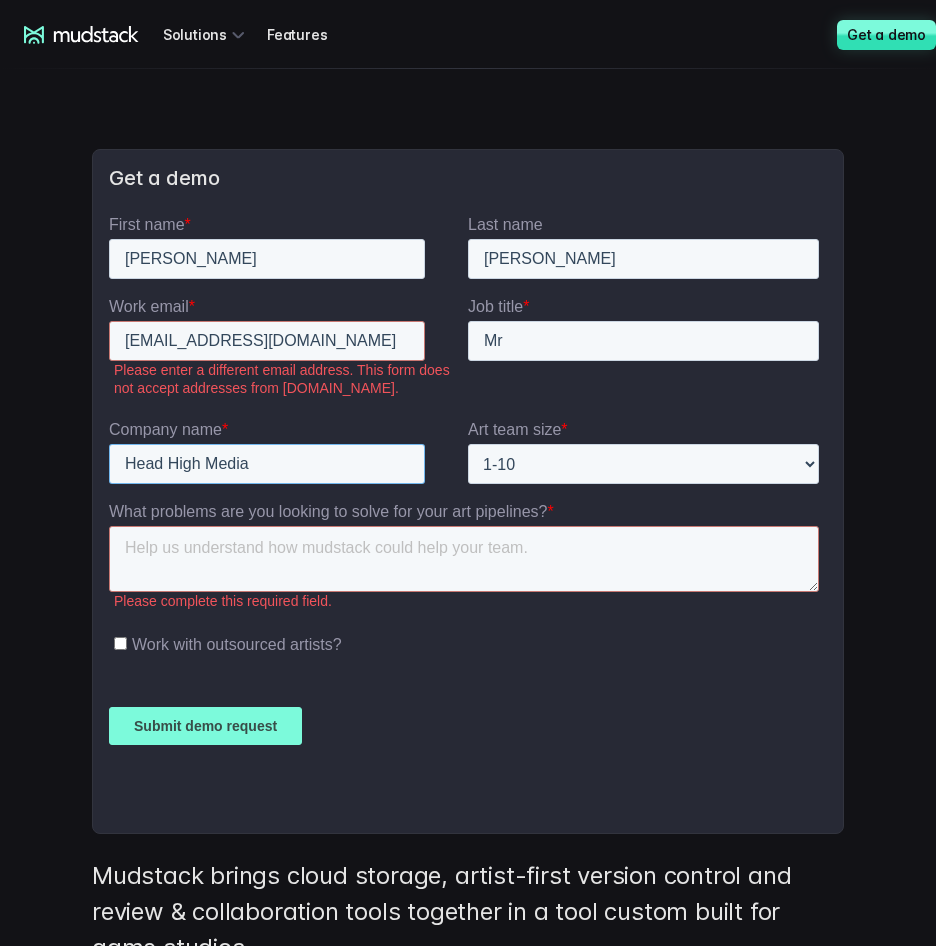 click on "Head High Media" at bounding box center [267, 463] 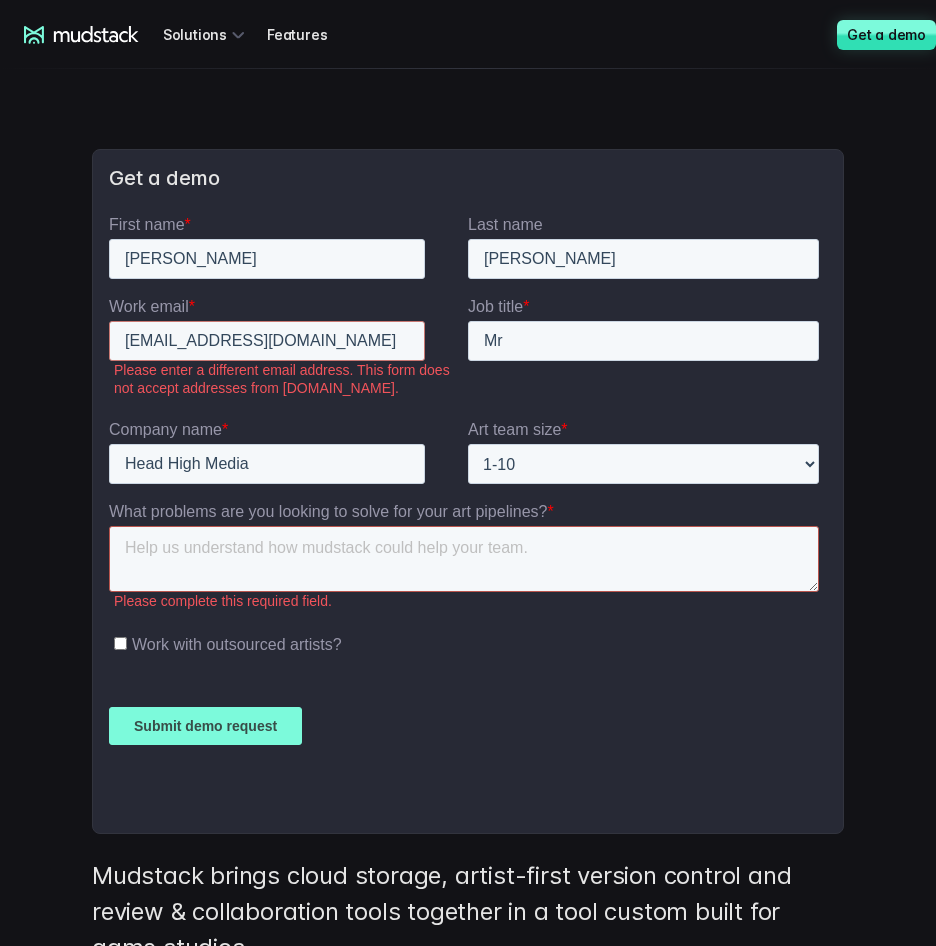 click on "What problems are you looking to solve for your art pipelines? *" at bounding box center (464, 558) 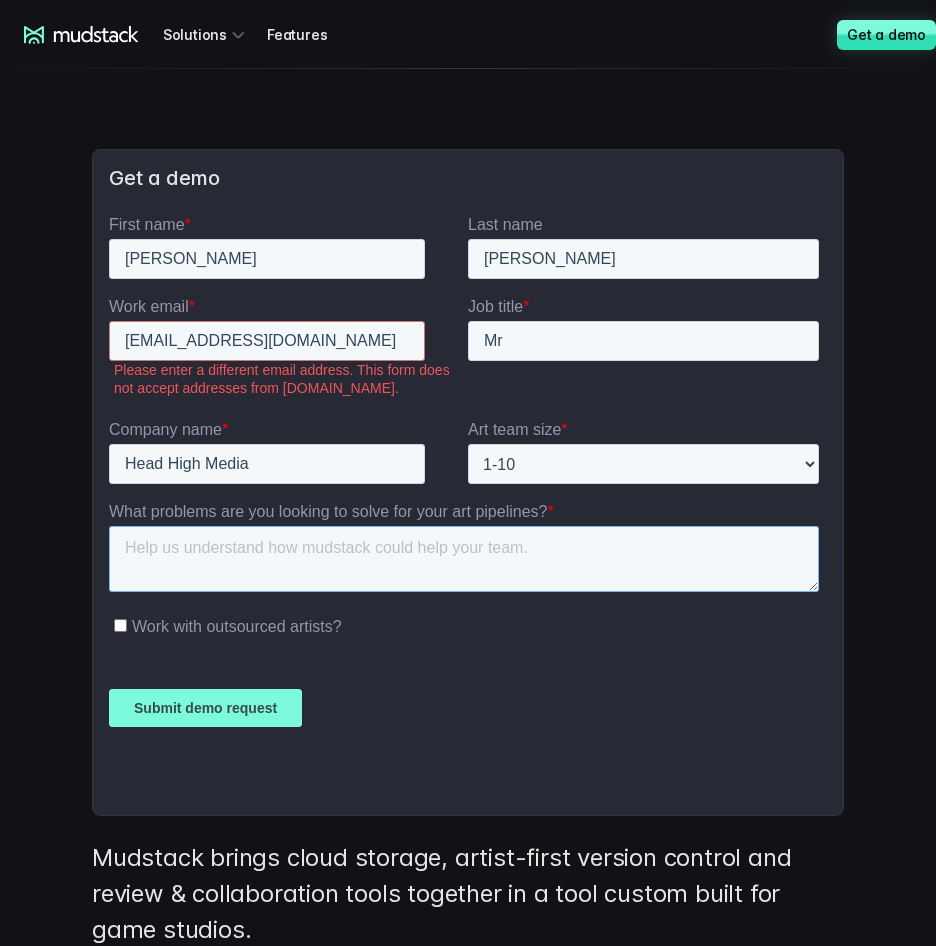 click on "What problems are you looking to solve for your art pipelines? *" at bounding box center (464, 558) 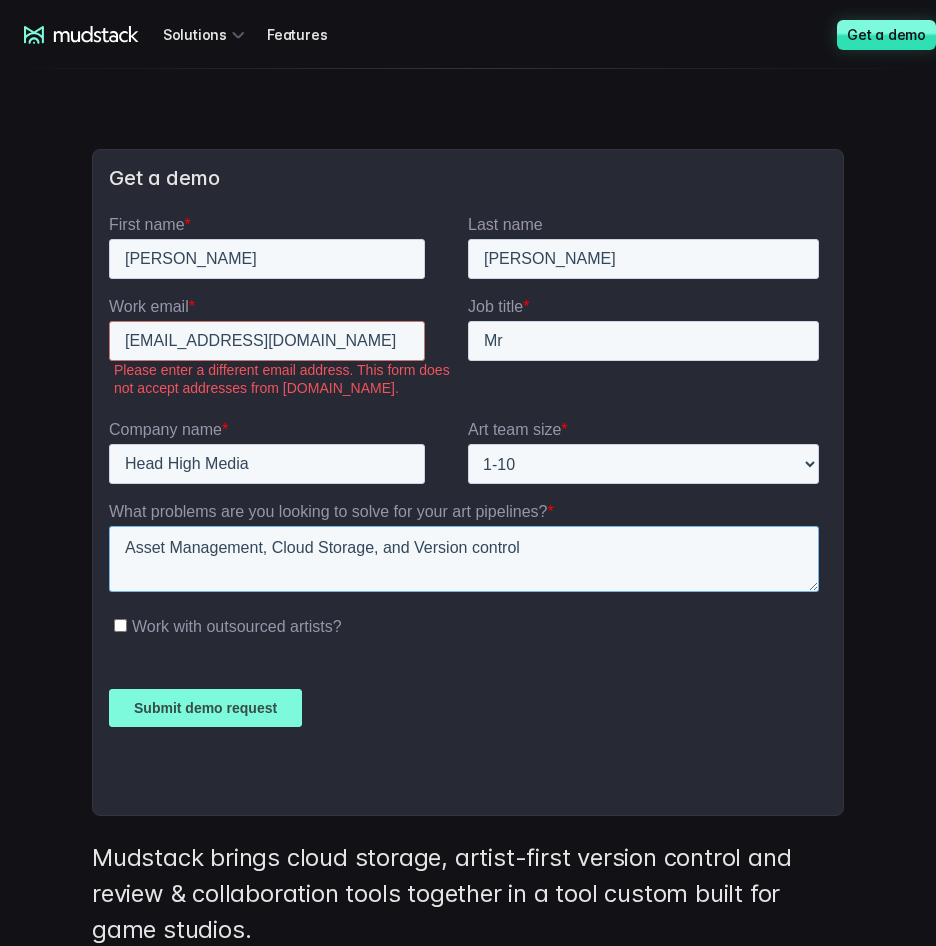 click on "Asset Management, Cloud Storage, and Version control" at bounding box center [464, 558] 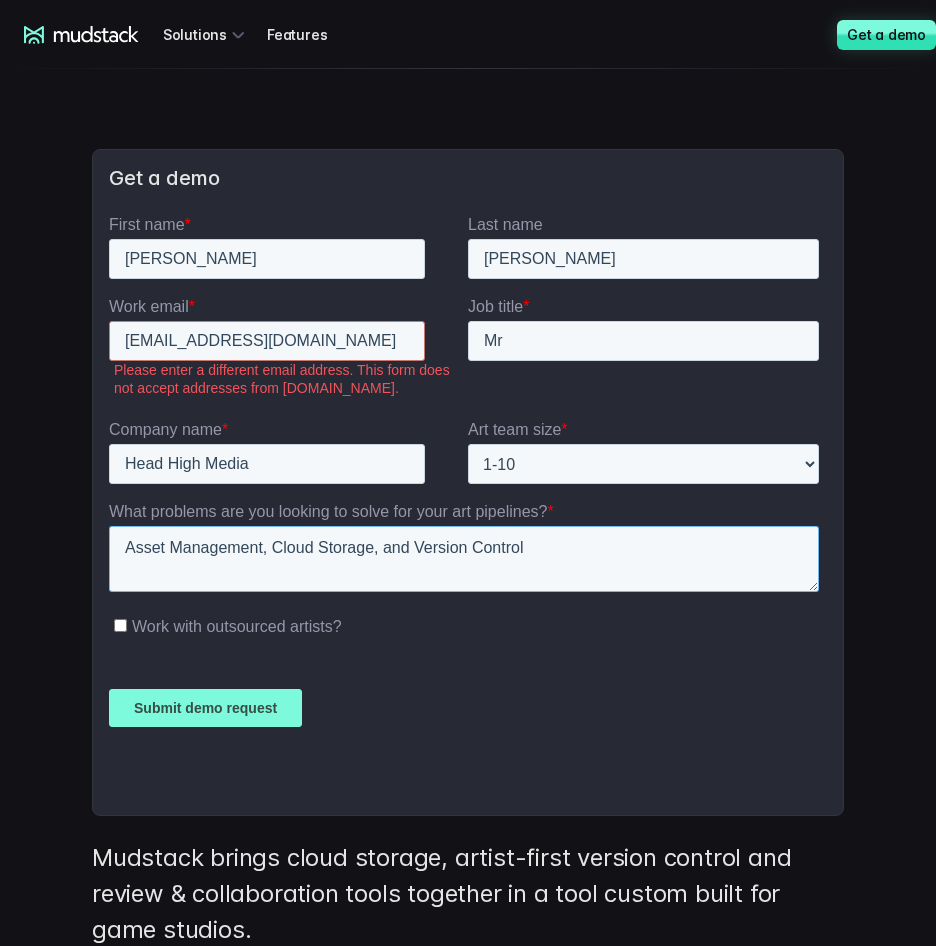 type on "Asset Management, Cloud Storage, and Version Control" 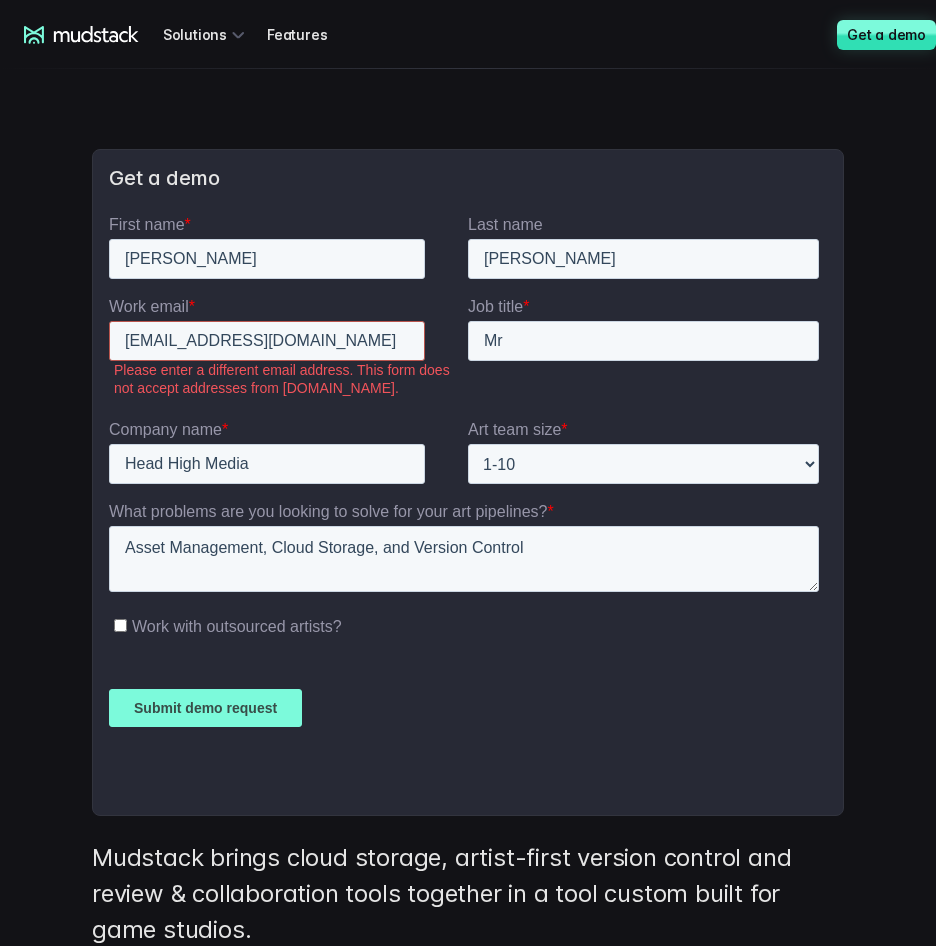 click on "[EMAIL_ADDRESS][DOMAIN_NAME]" at bounding box center [267, 340] 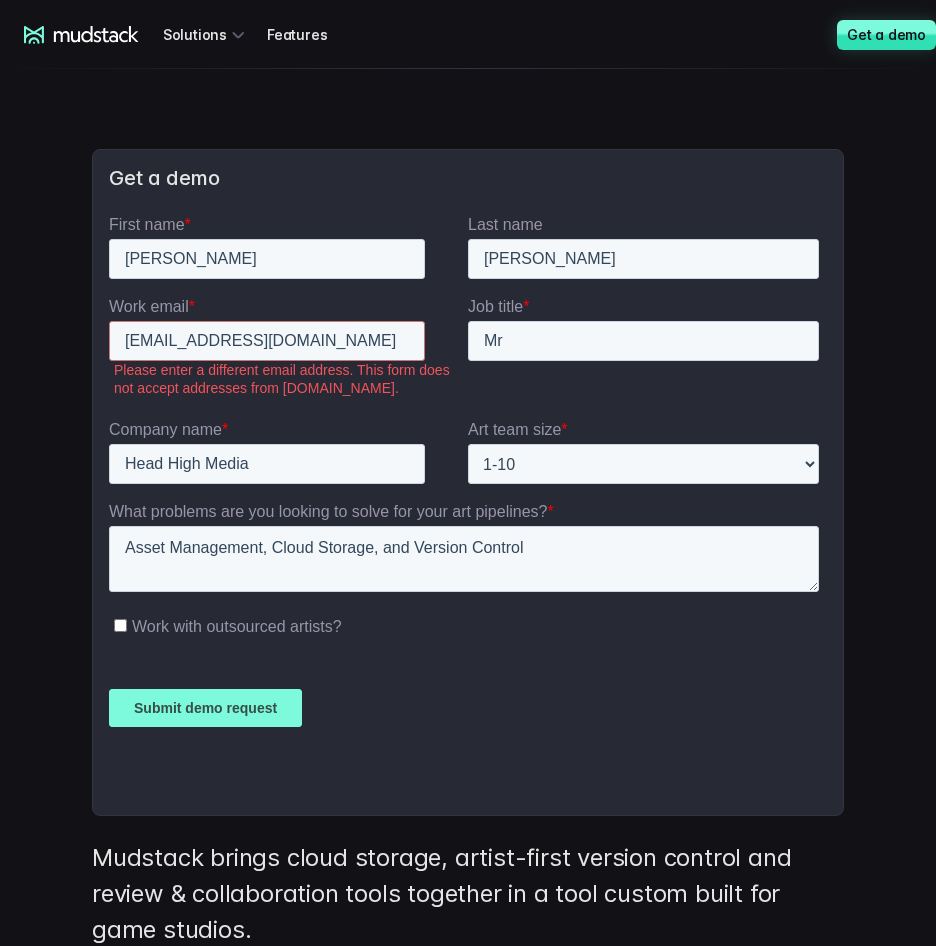 click on "Work email * [EMAIL_ADDRESS][DOMAIN_NAME] Please enter a different email address. This form does not accept addresses from [DOMAIN_NAME]. Job title * Mr" at bounding box center (468, 357) 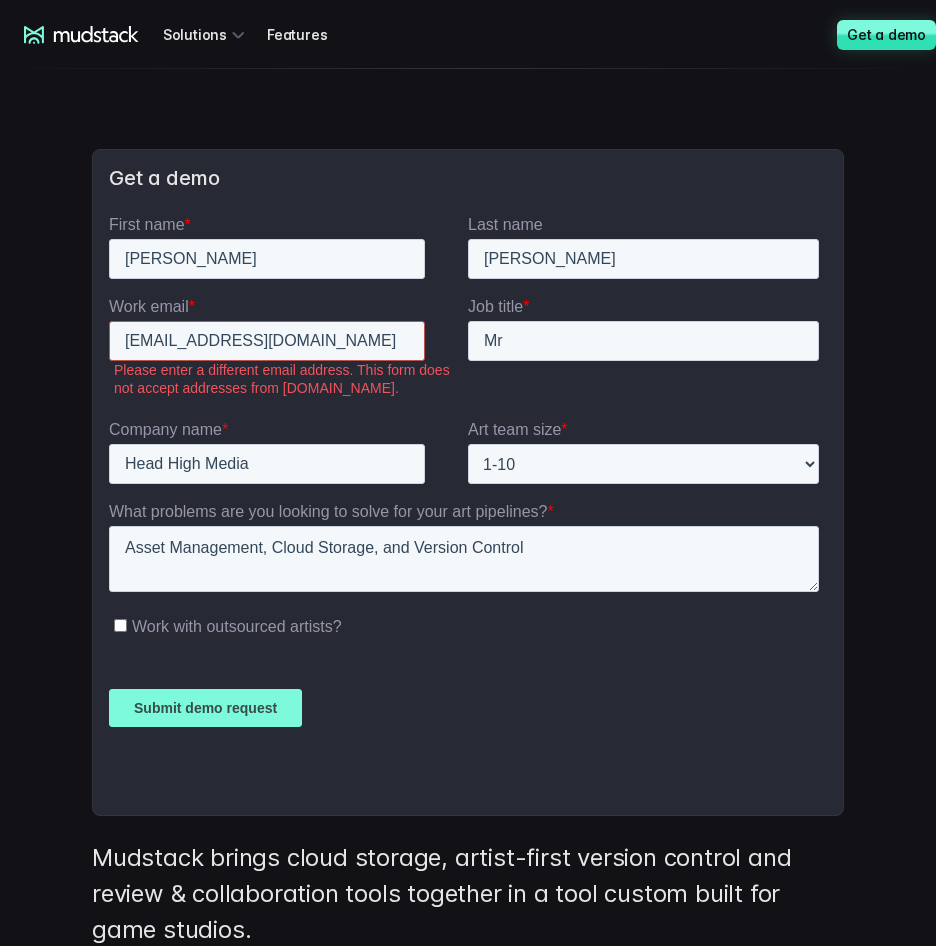 click on "[EMAIL_ADDRESS][DOMAIN_NAME]" at bounding box center [267, 340] 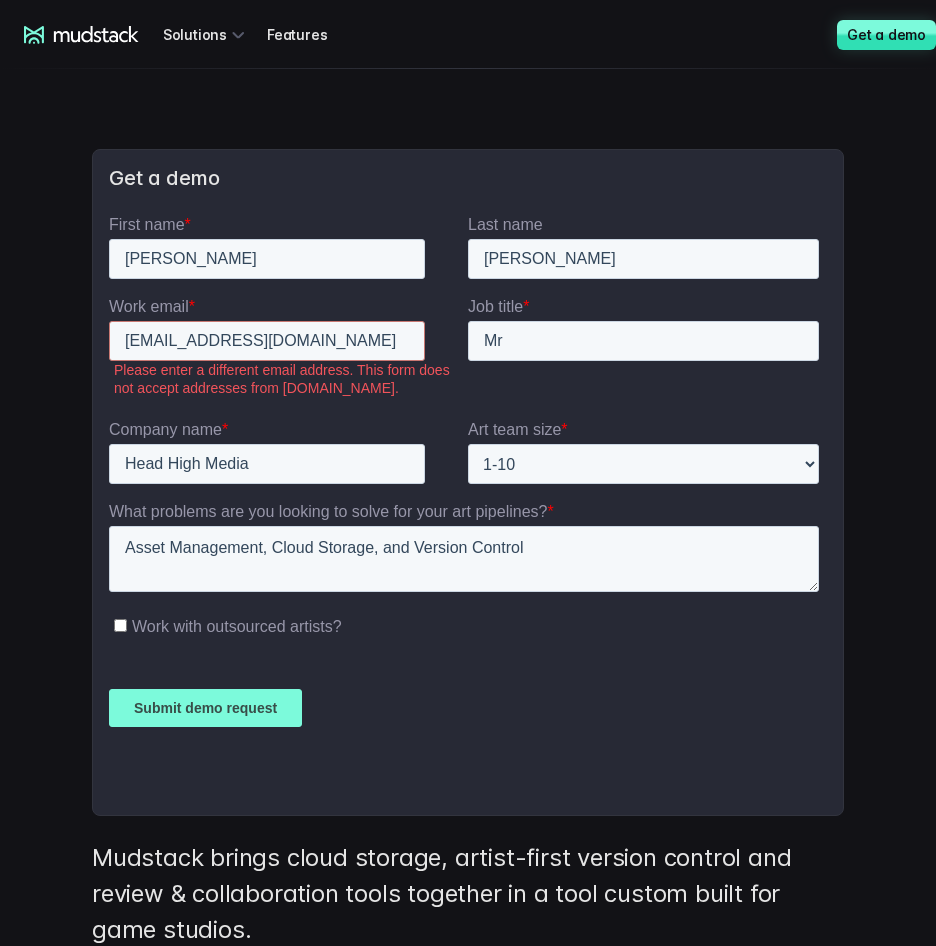 click on "Art team size *" at bounding box center [647, 429] 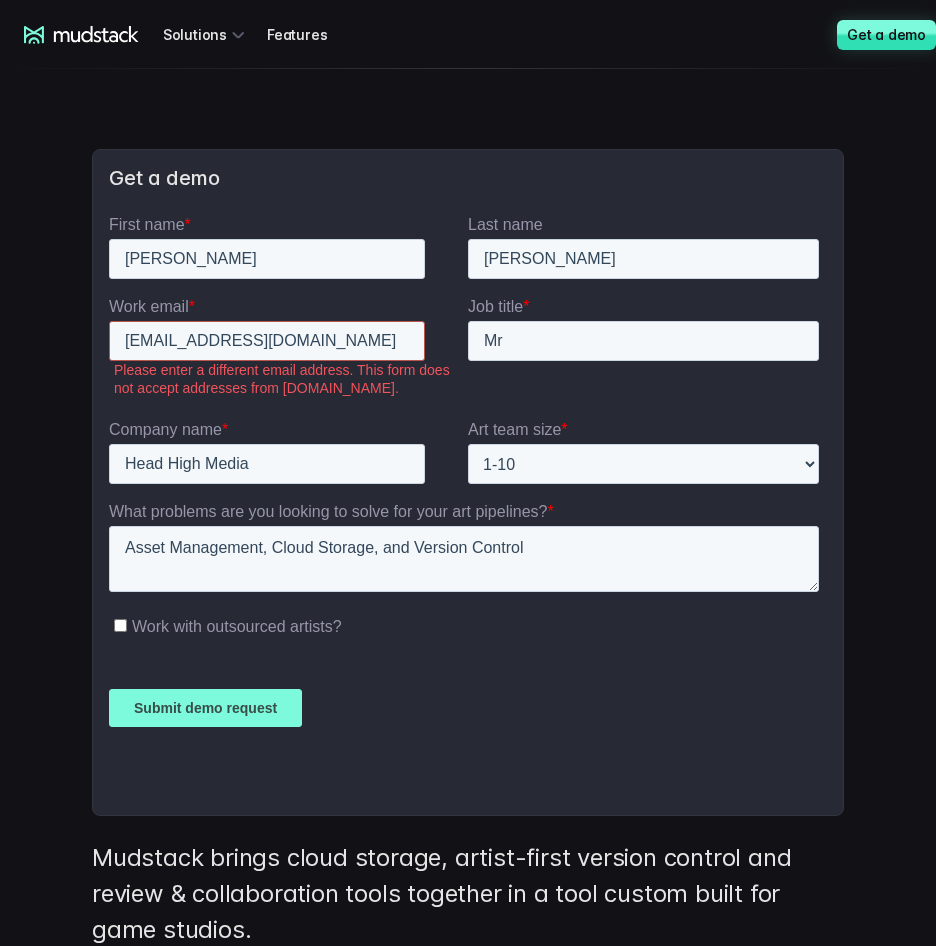 click on "[EMAIL_ADDRESS][DOMAIN_NAME]" at bounding box center (267, 340) 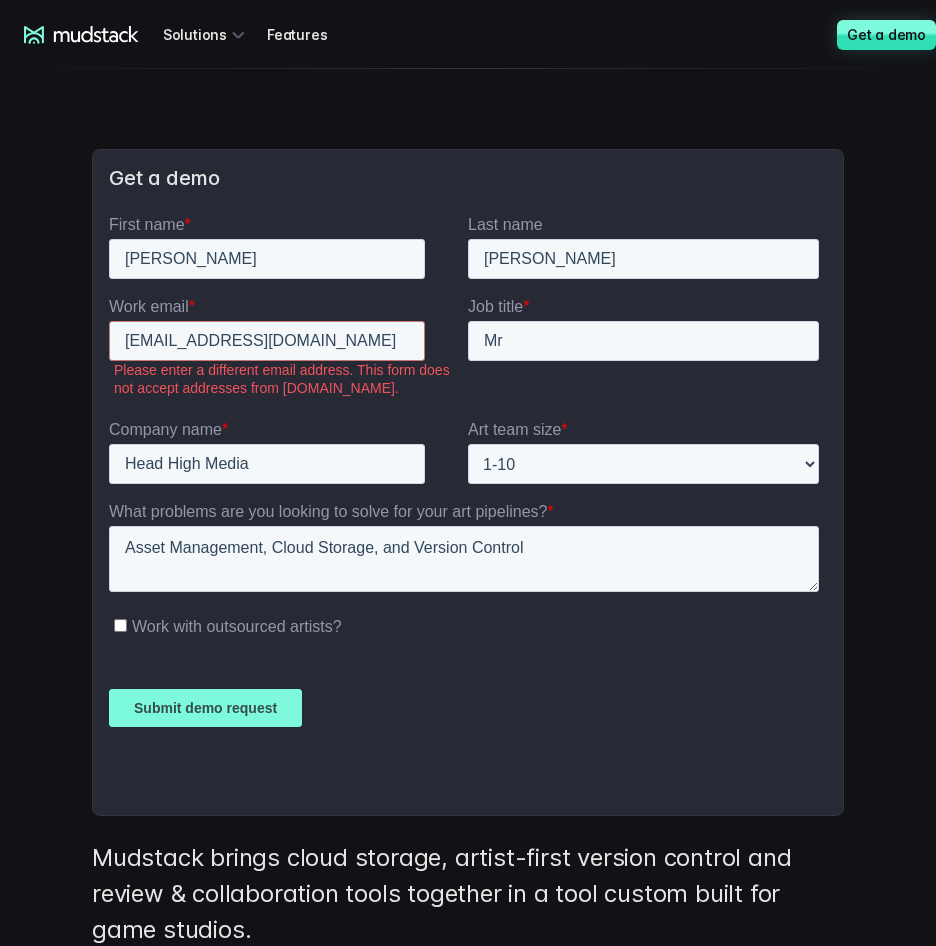 click on "Work email * [EMAIL_ADDRESS][DOMAIN_NAME] Please enter a different email address. This form does not accept addresses from [DOMAIN_NAME]. Job title * Mr" at bounding box center [468, 357] 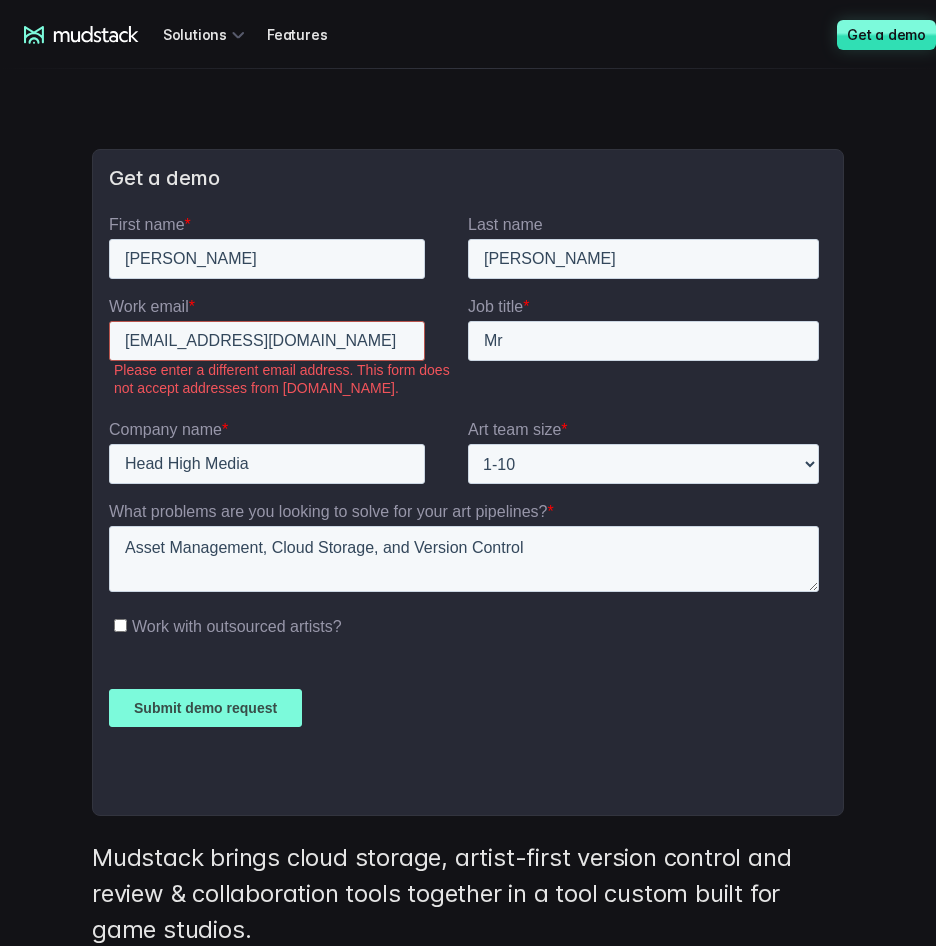 click on "[EMAIL_ADDRESS][DOMAIN_NAME]" at bounding box center (267, 340) 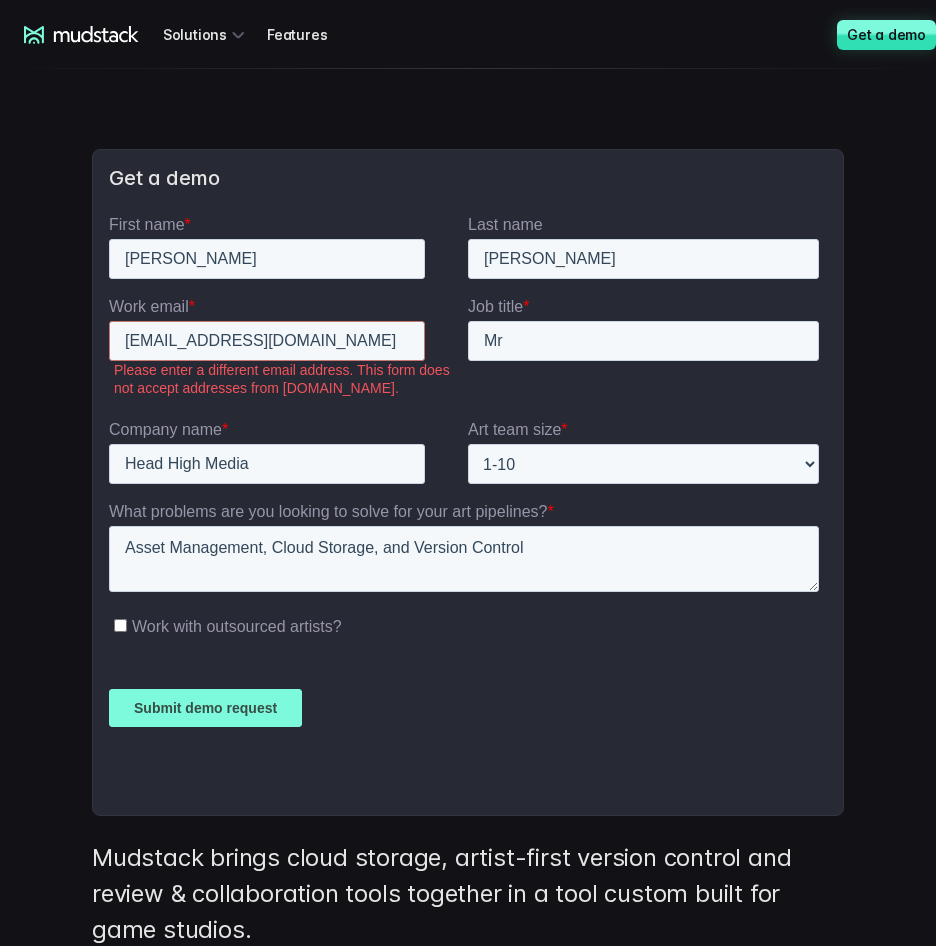 click on "Work email * [EMAIL_ADDRESS][DOMAIN_NAME] Please enter a different email address. This form does not accept addresses from [DOMAIN_NAME]. Job title * Mr" at bounding box center [468, 357] 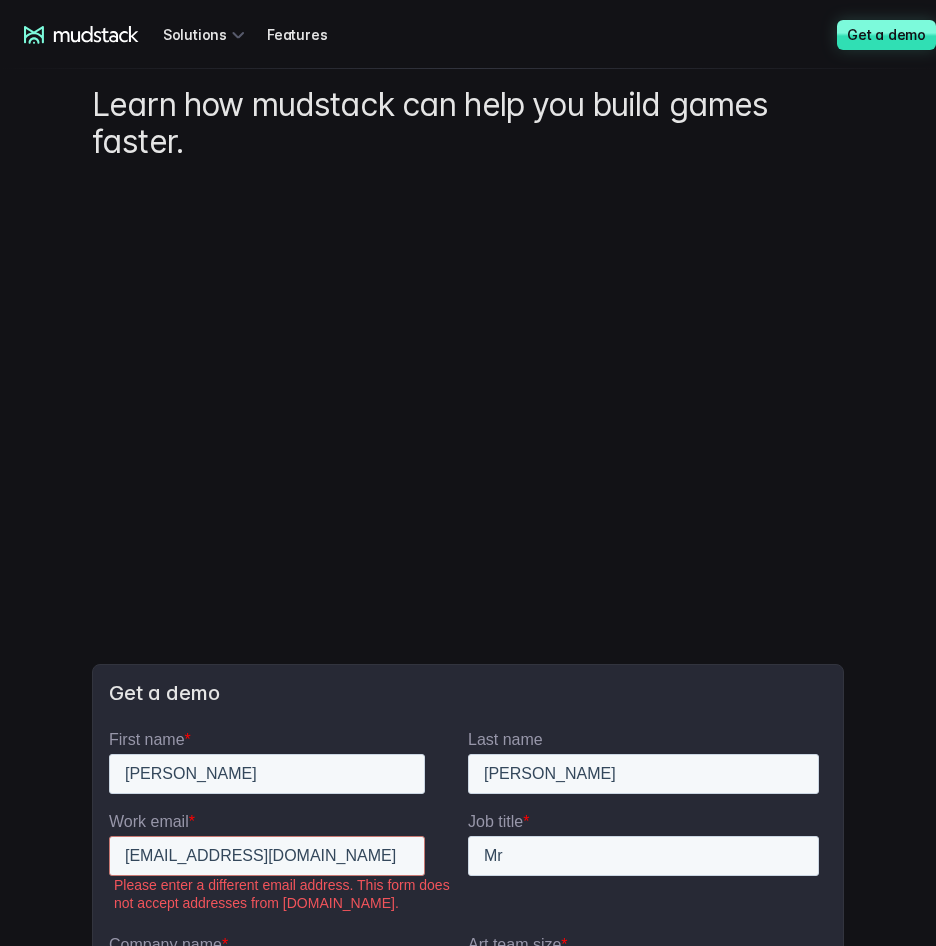 scroll, scrollTop: 0, scrollLeft: 0, axis: both 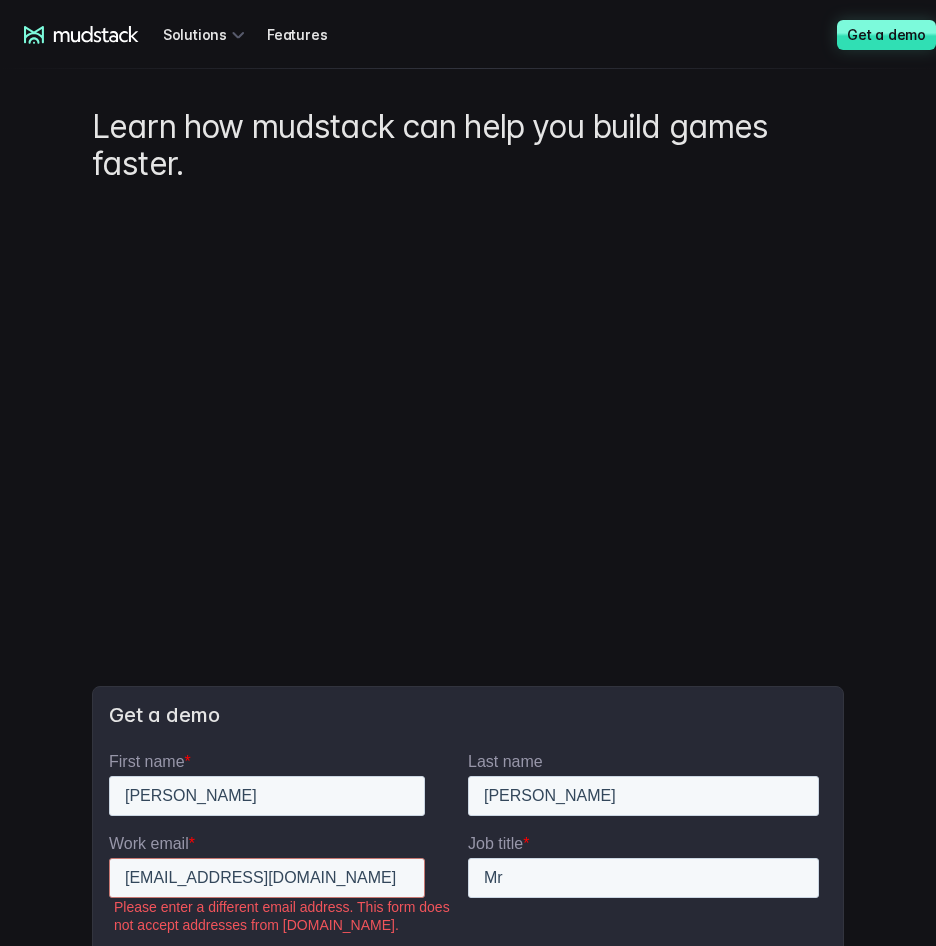 click on "mudstack logo Solutions Features Desktop Blog Get a demo Log in" at bounding box center [468, 34] 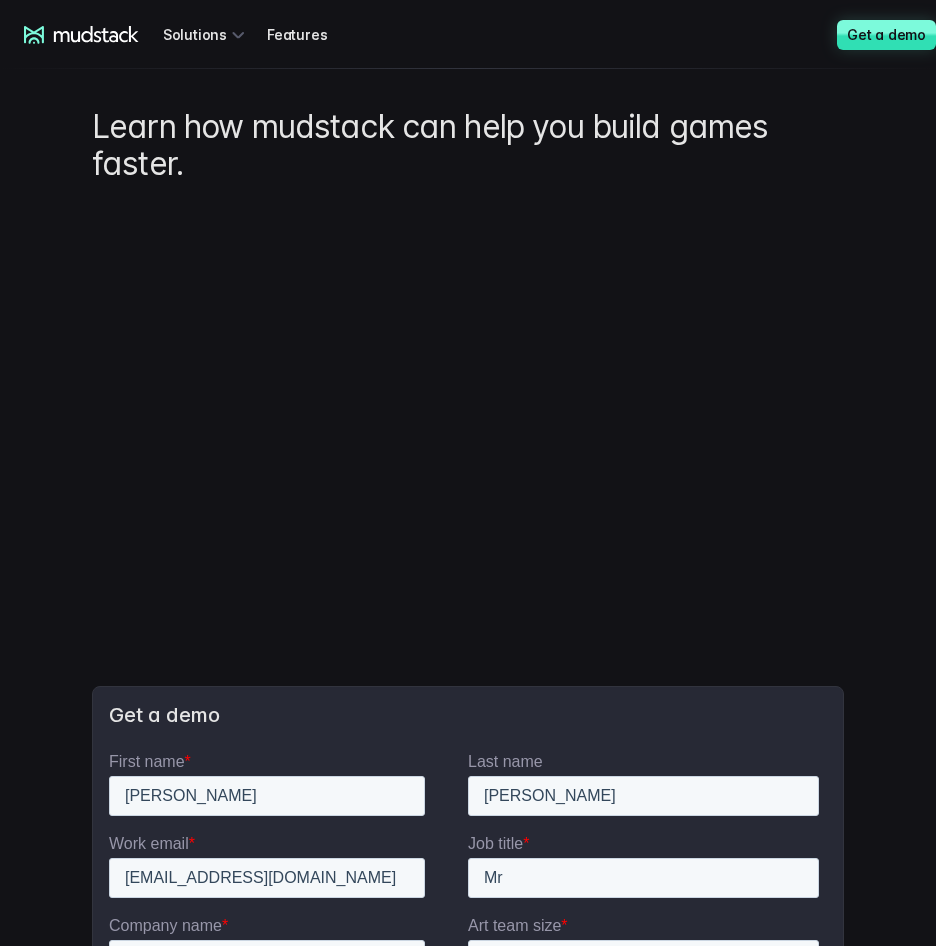 click on "Get a demo" at bounding box center [468, 715] 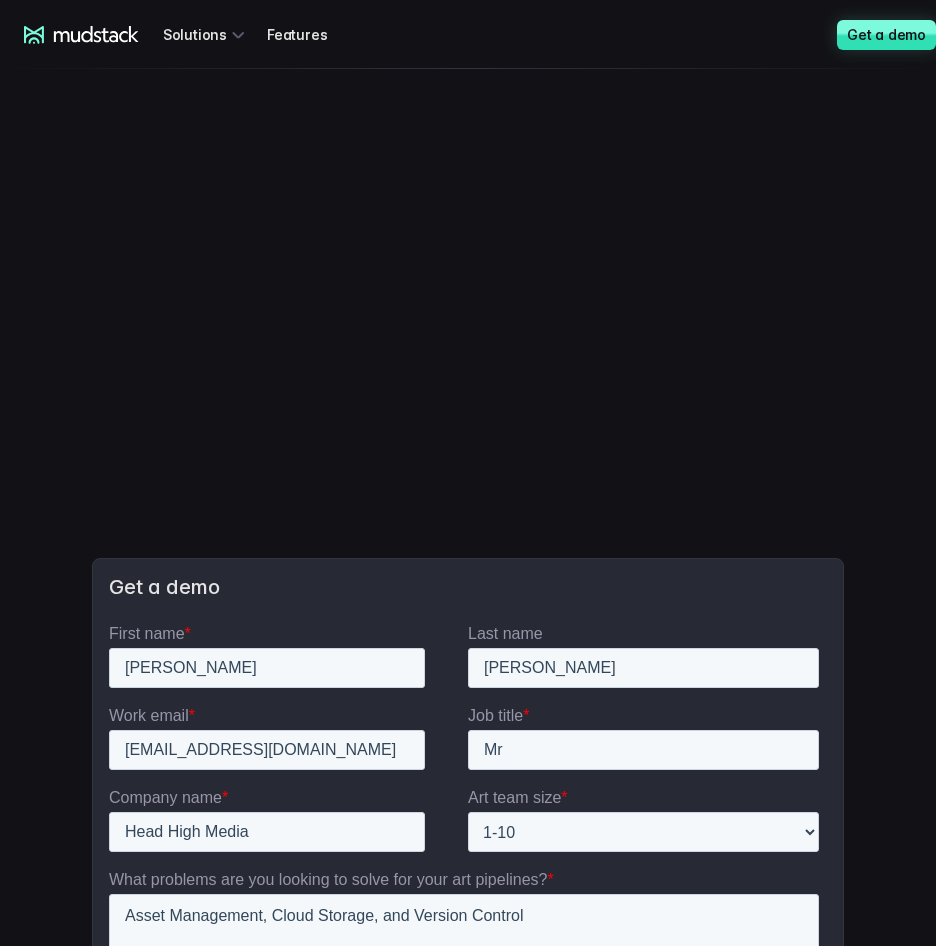 scroll, scrollTop: 500, scrollLeft: 0, axis: vertical 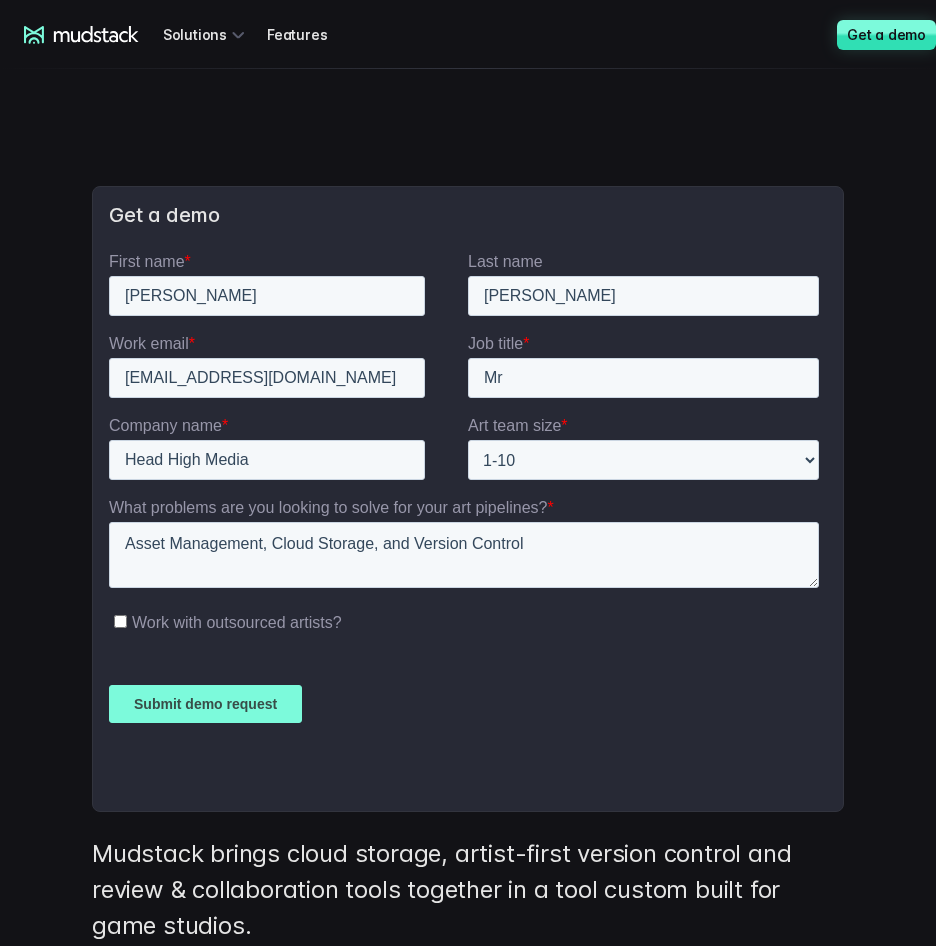 drag, startPoint x: 312, startPoint y: 377, endPoint x: 276, endPoint y: 372, distance: 36.345562 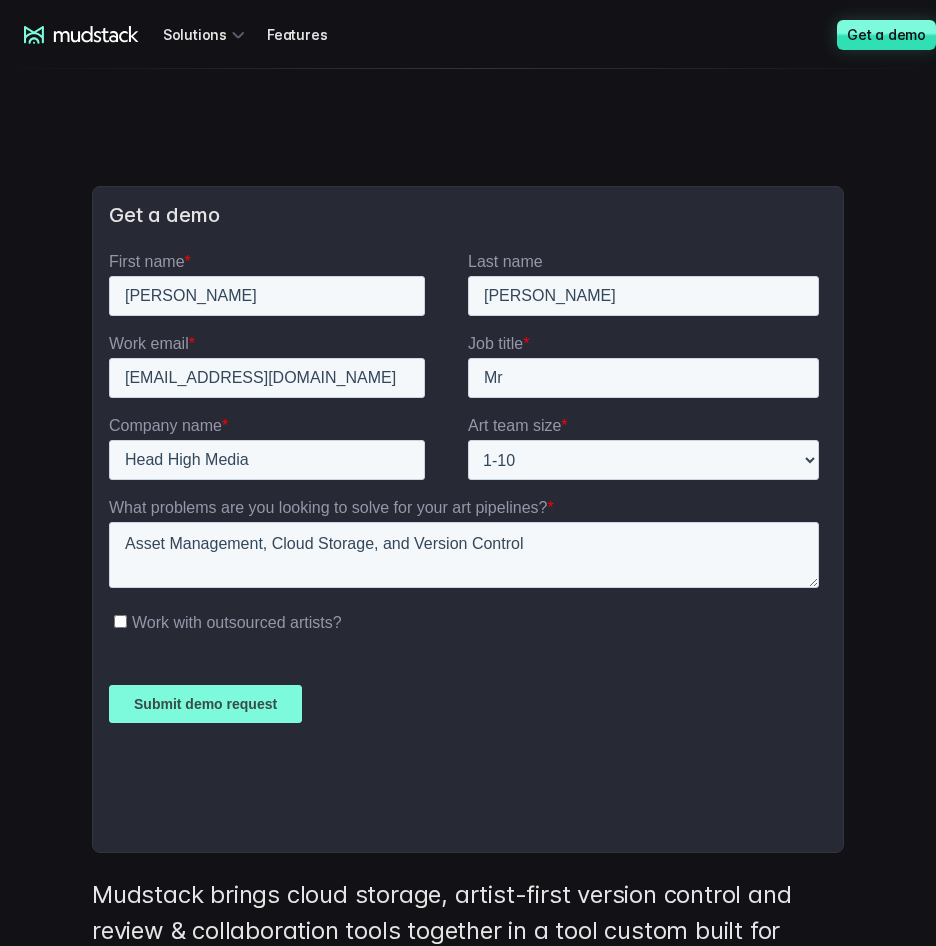 type on "[EMAIL_ADDRESS][DOMAIN_NAME]" 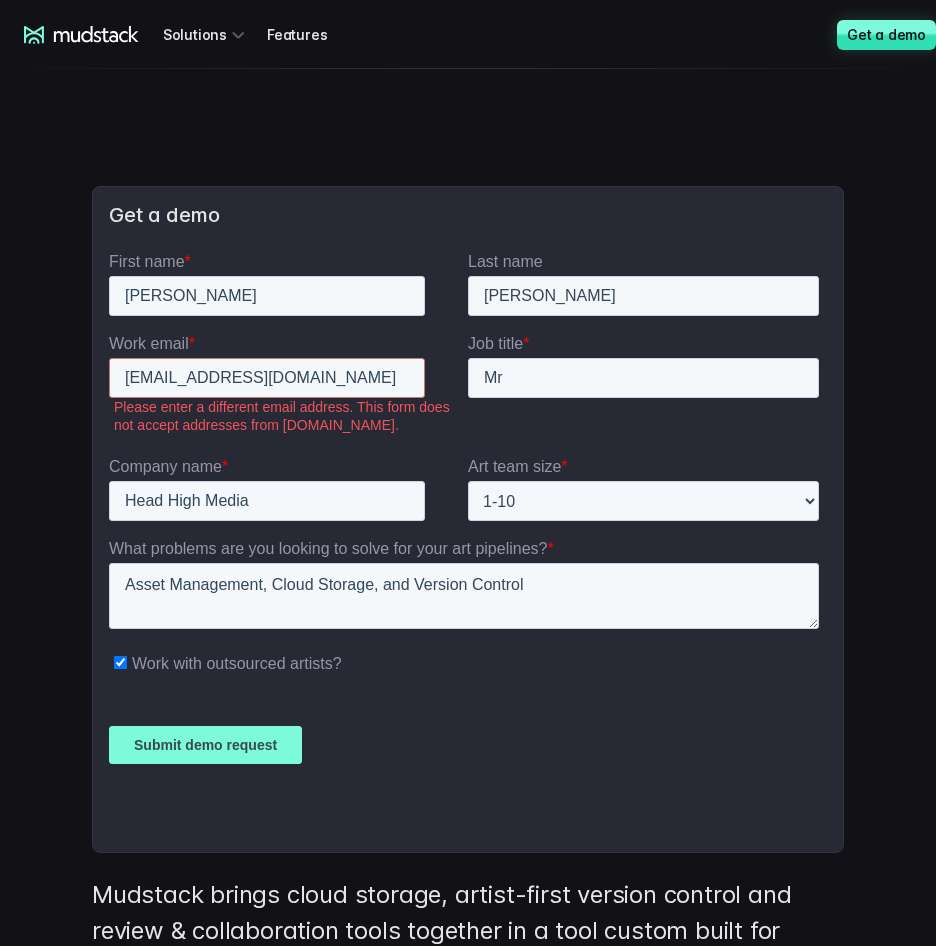 click on "Company name *" at bounding box center [288, 466] 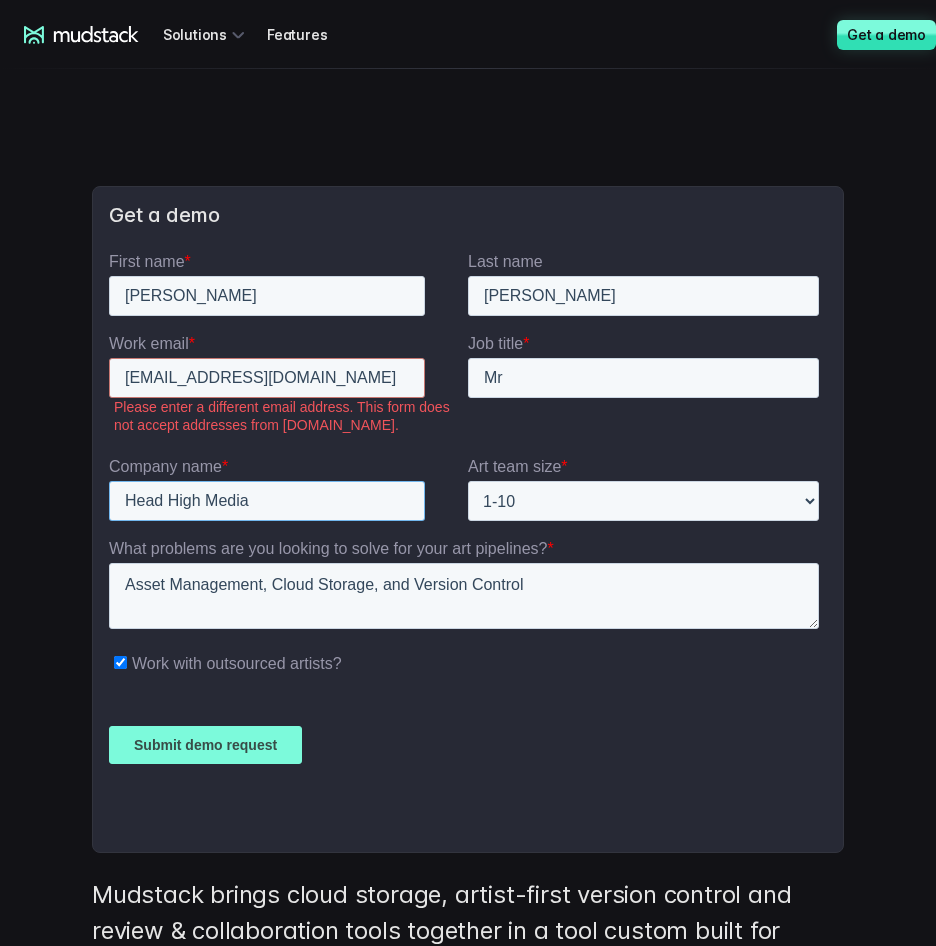 click on "Head High Media" at bounding box center (267, 500) 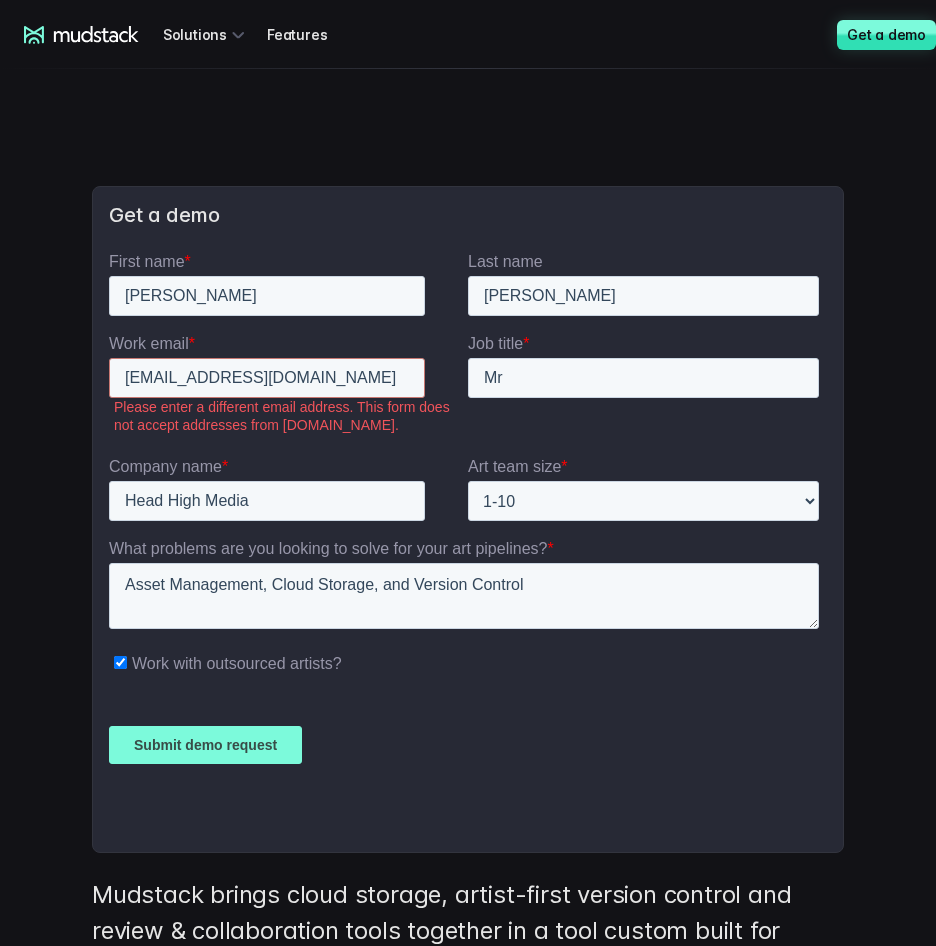 click on "Work email * [EMAIL_ADDRESS][DOMAIN_NAME] Please enter a different email address. This form does not accept addresses from [DOMAIN_NAME]." at bounding box center (288, 385) 